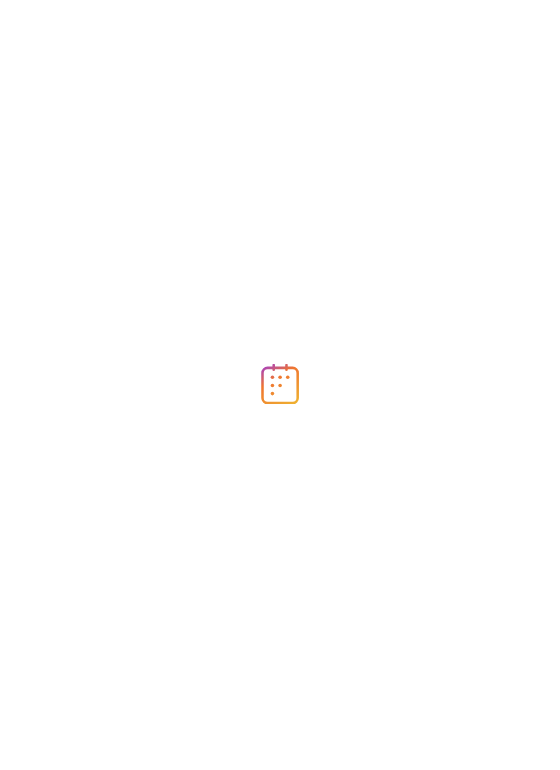scroll, scrollTop: 0, scrollLeft: 0, axis: both 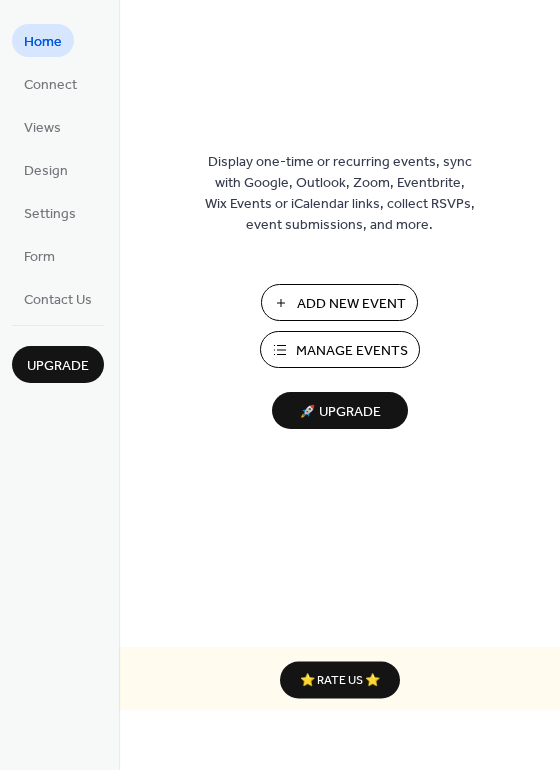 click on "Add New Event" at bounding box center (351, 304) 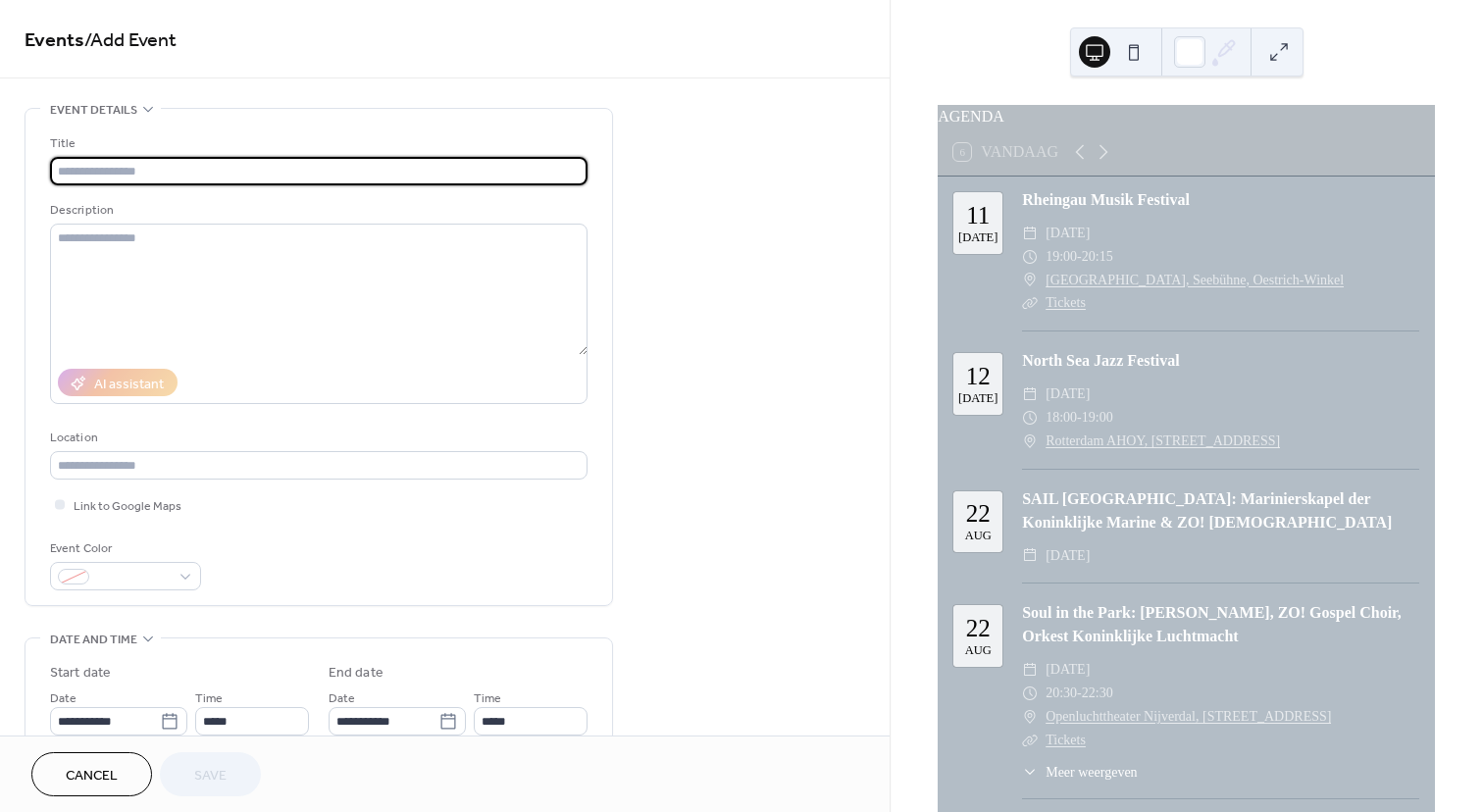 scroll, scrollTop: 0, scrollLeft: 0, axis: both 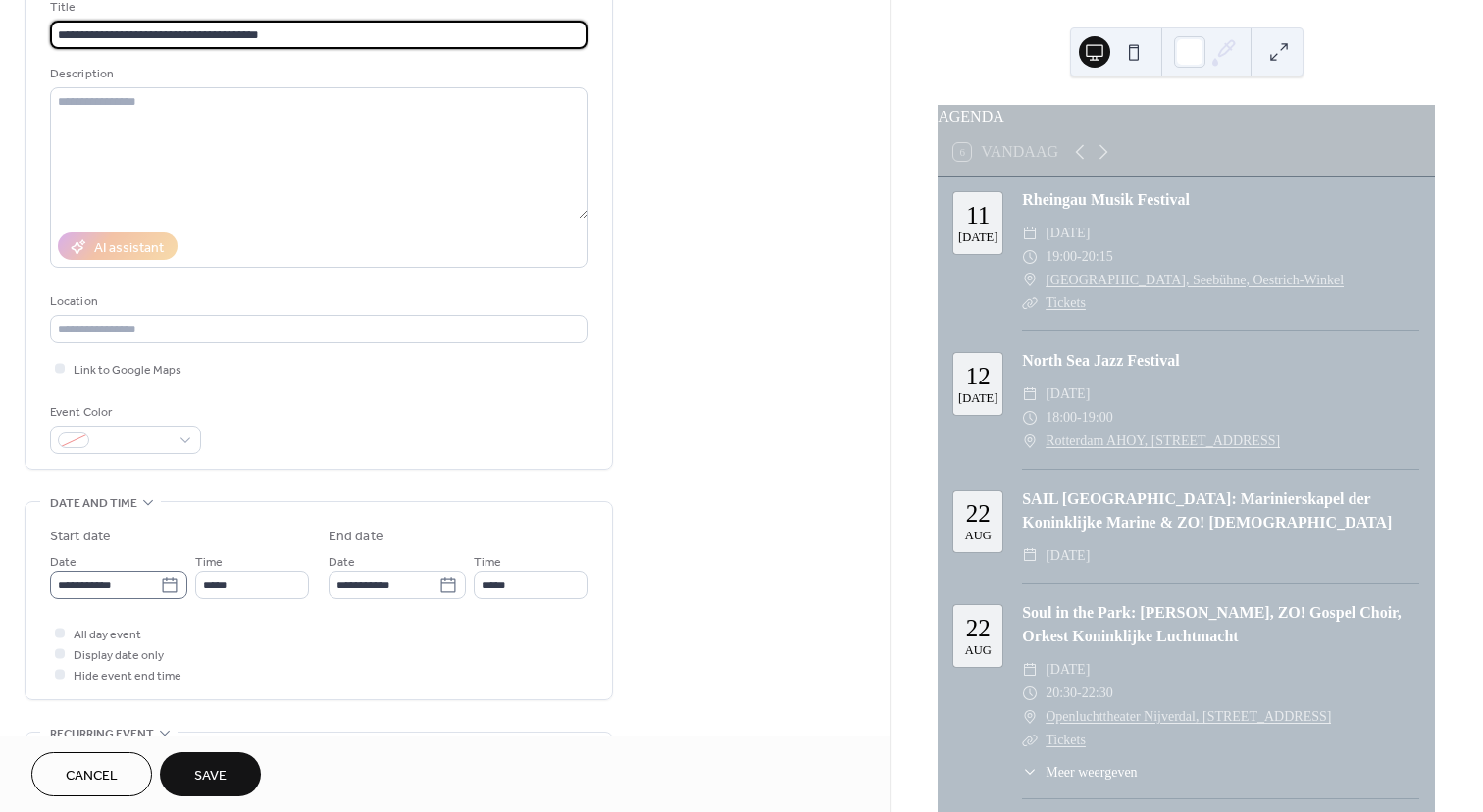 type on "**********" 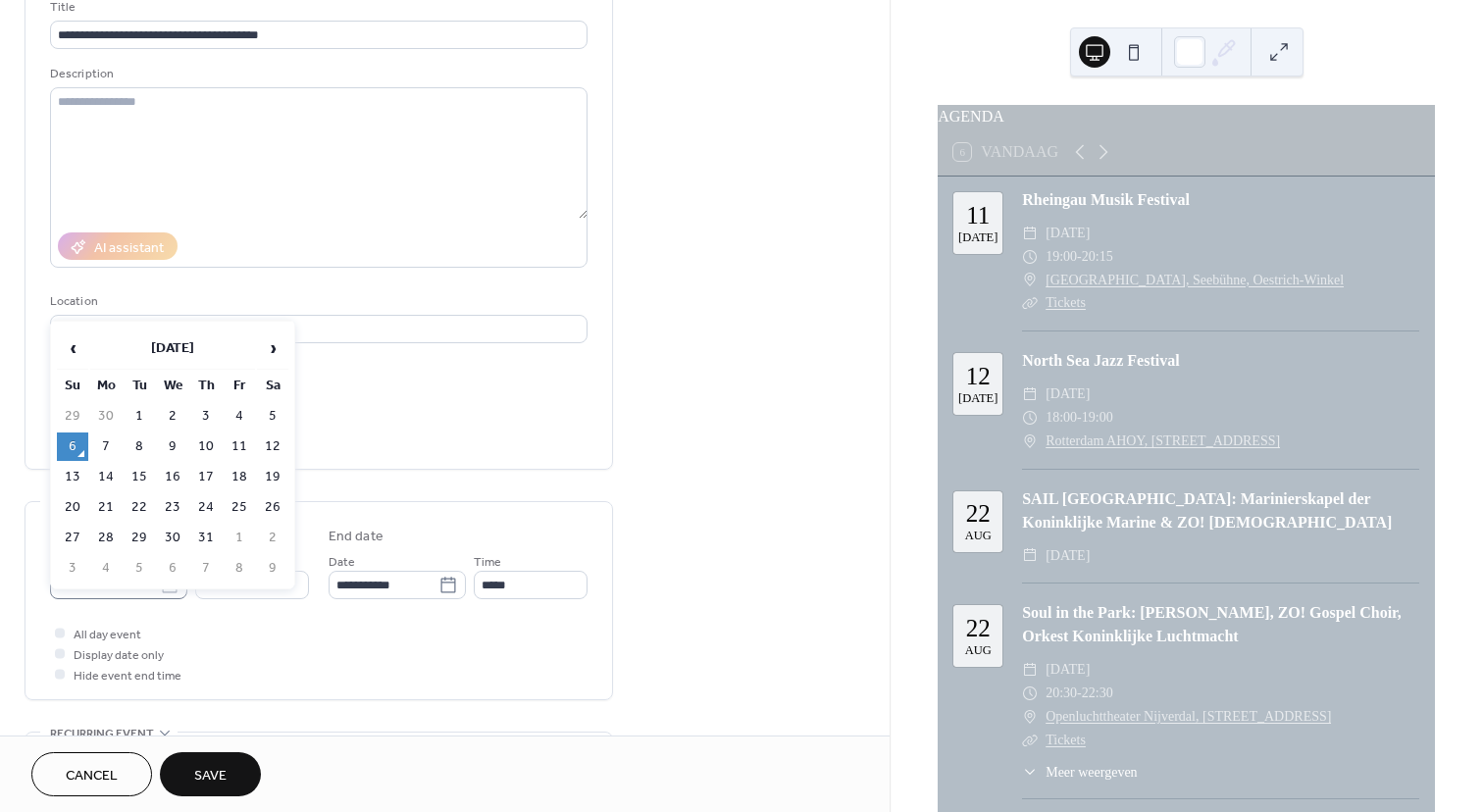 click 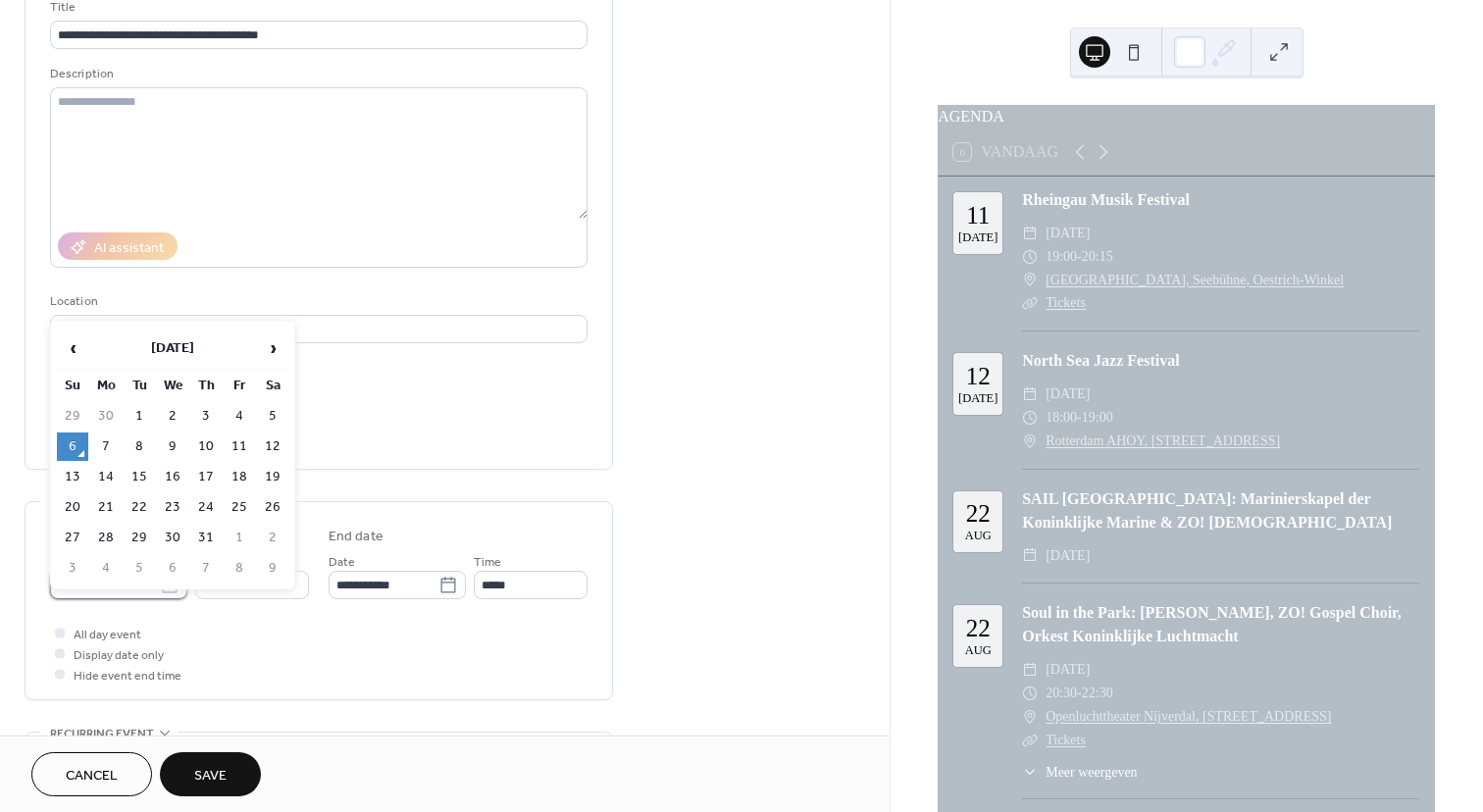 click on "**********" at bounding box center (105, 584) 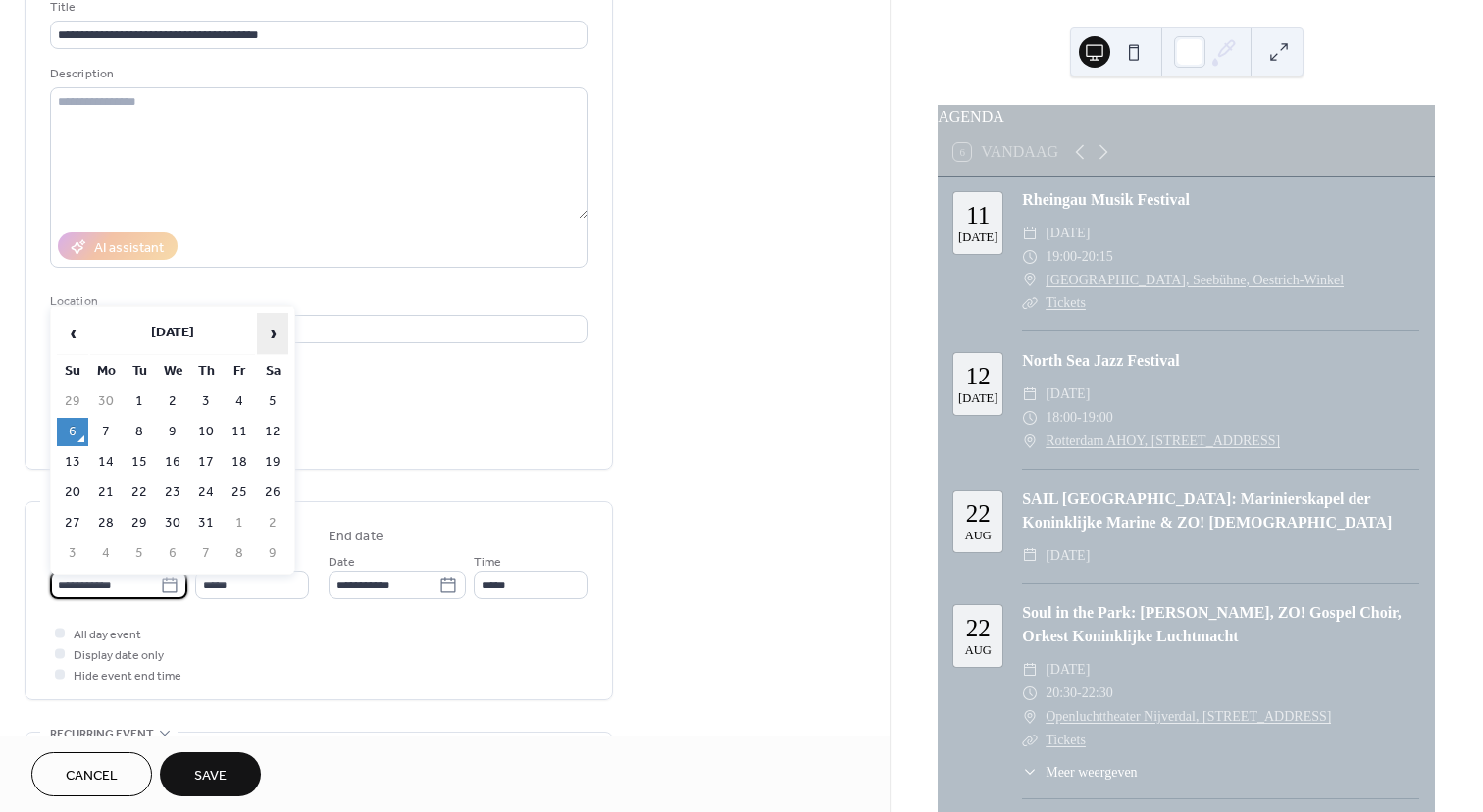click on "›" at bounding box center (273, 333) 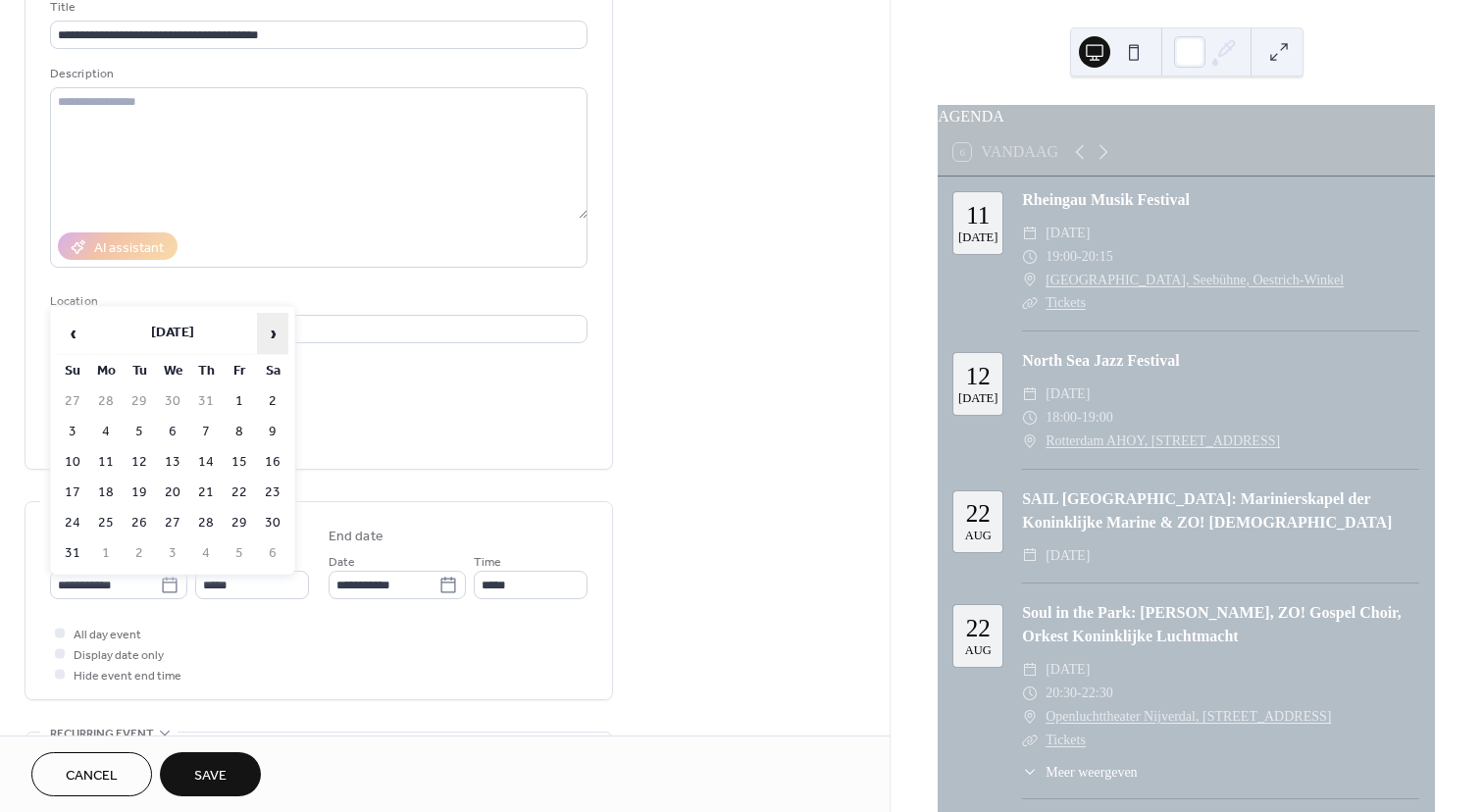 click on "›" at bounding box center (273, 333) 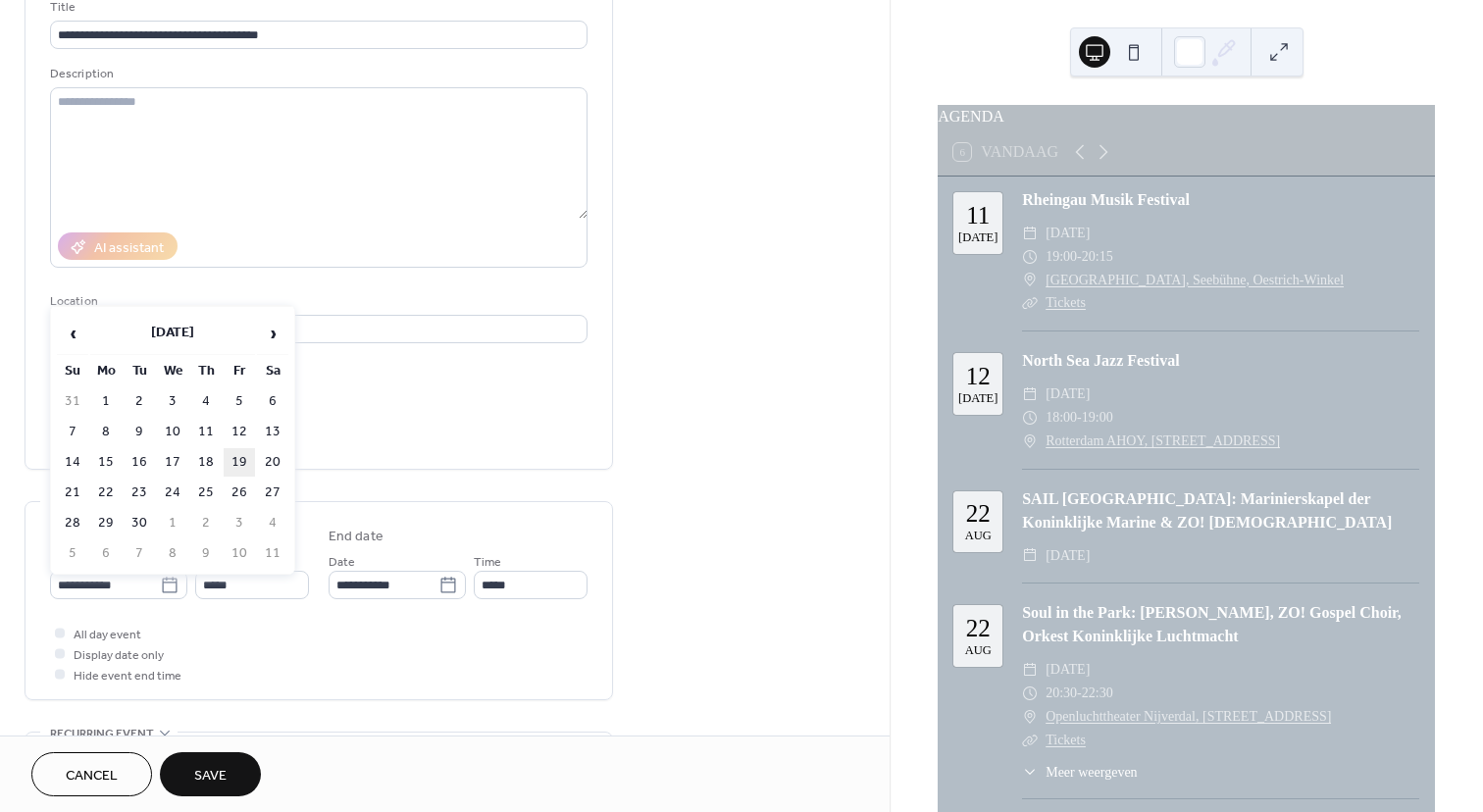 click on "19" at bounding box center (239, 462) 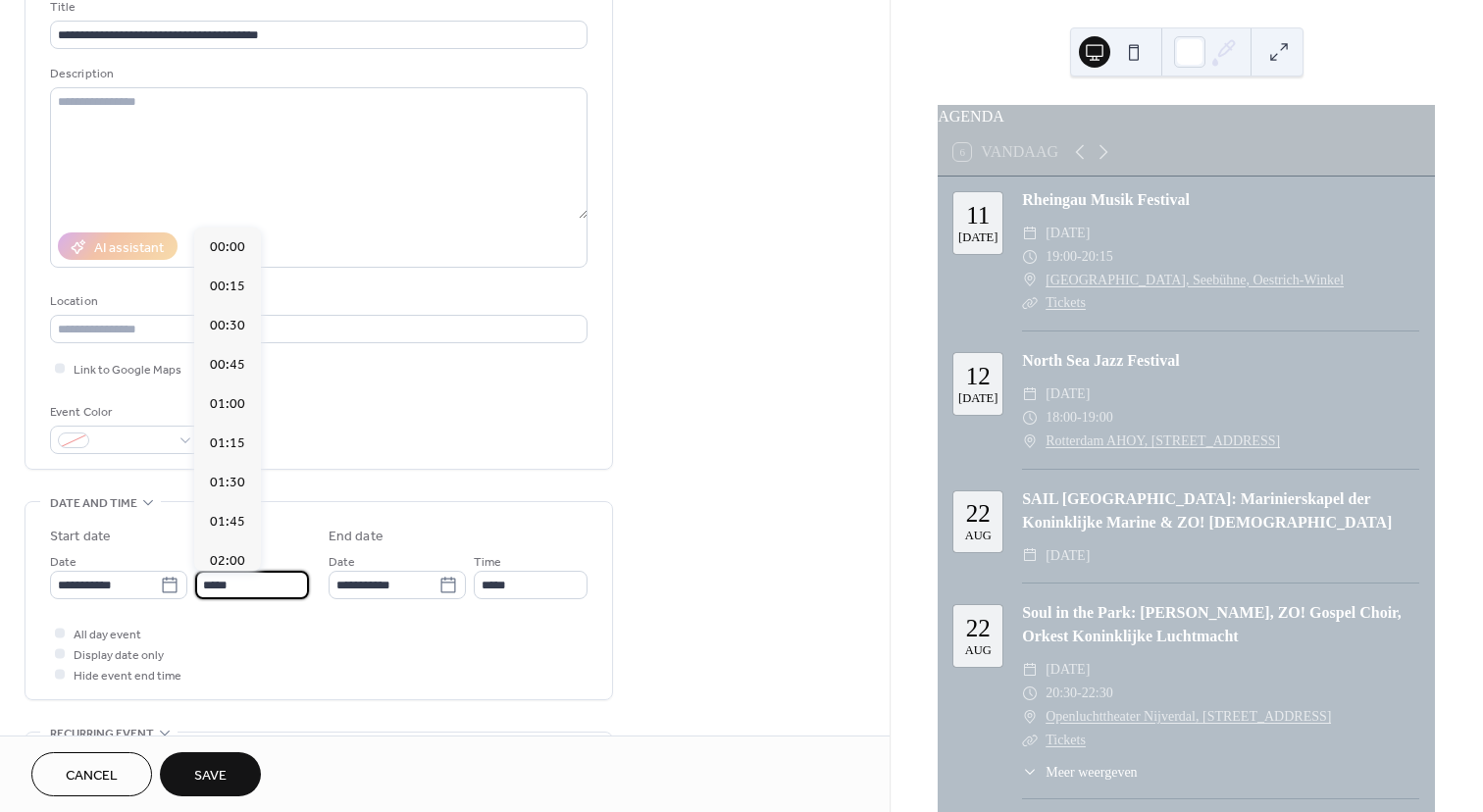 click on "*****" at bounding box center (252, 584) 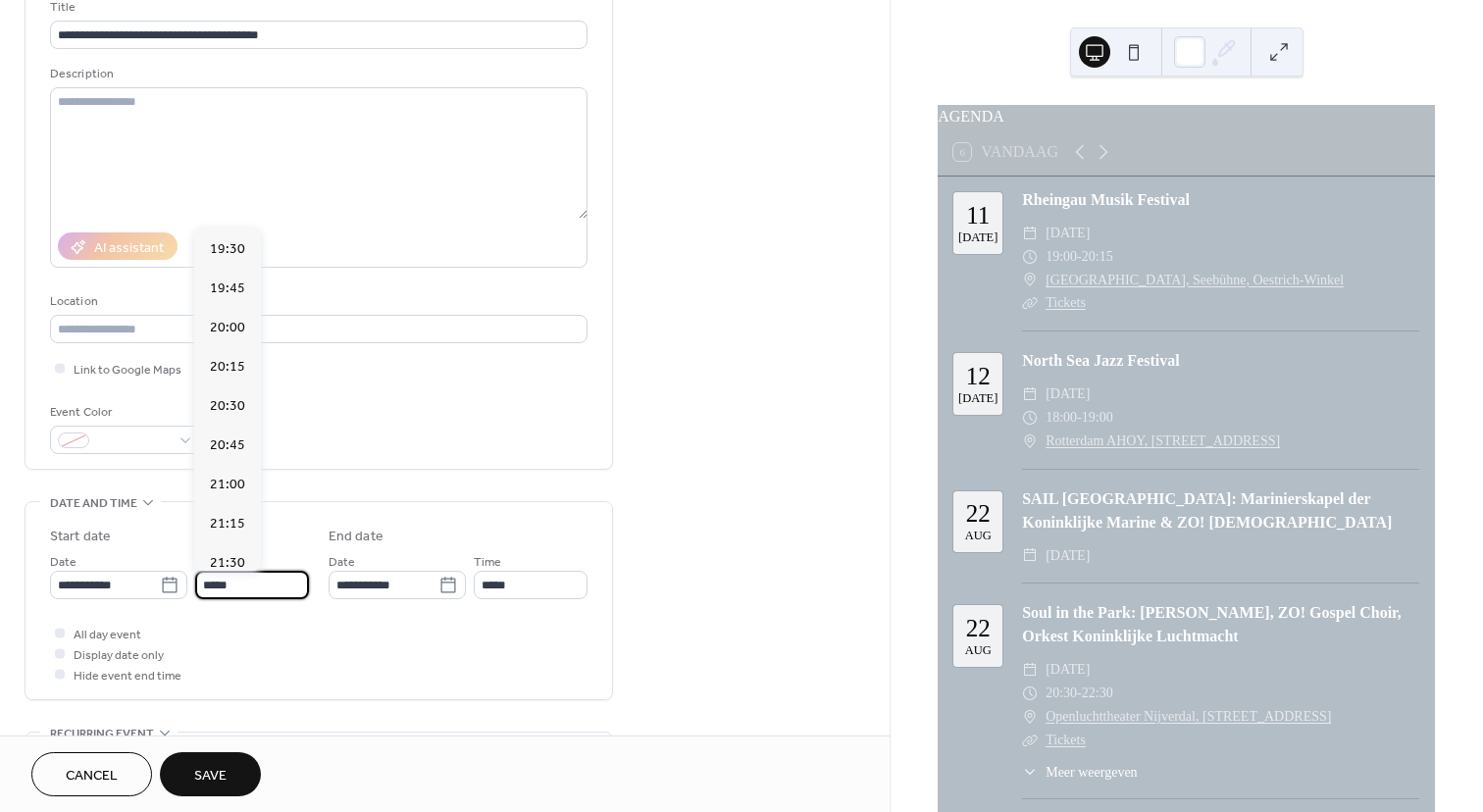 scroll, scrollTop: 3107, scrollLeft: 0, axis: vertical 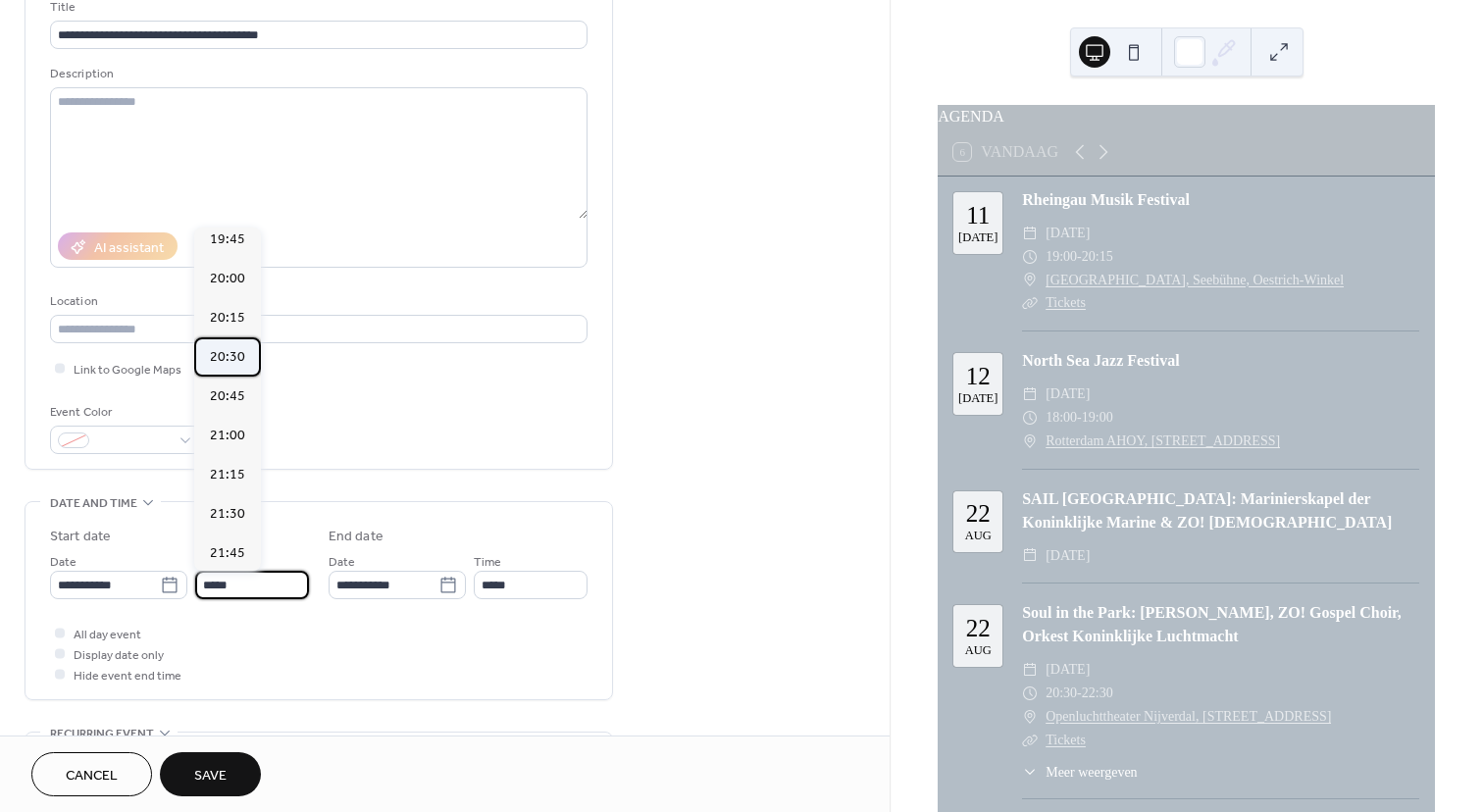 click on "20:30" at bounding box center (228, 357) 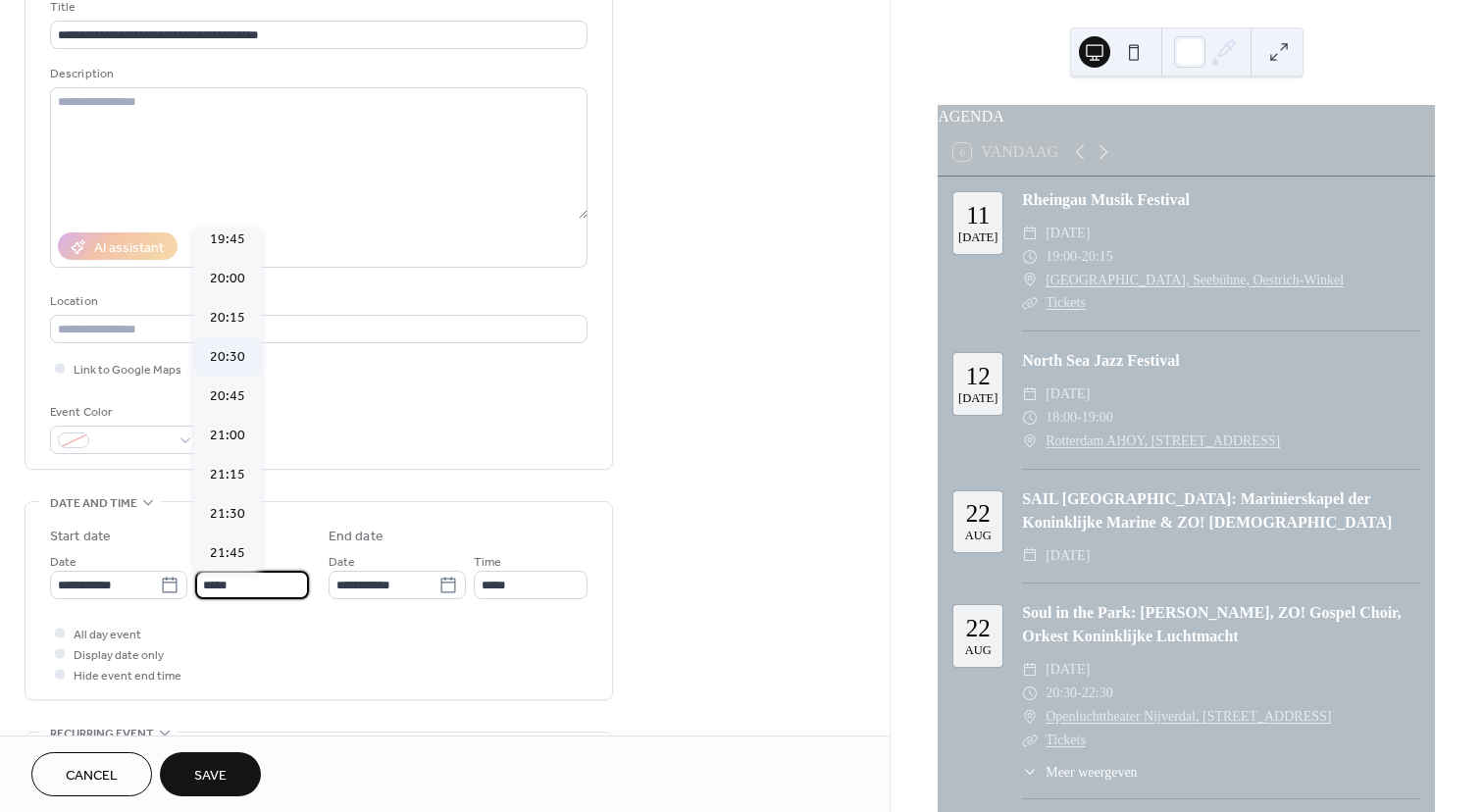 type on "*****" 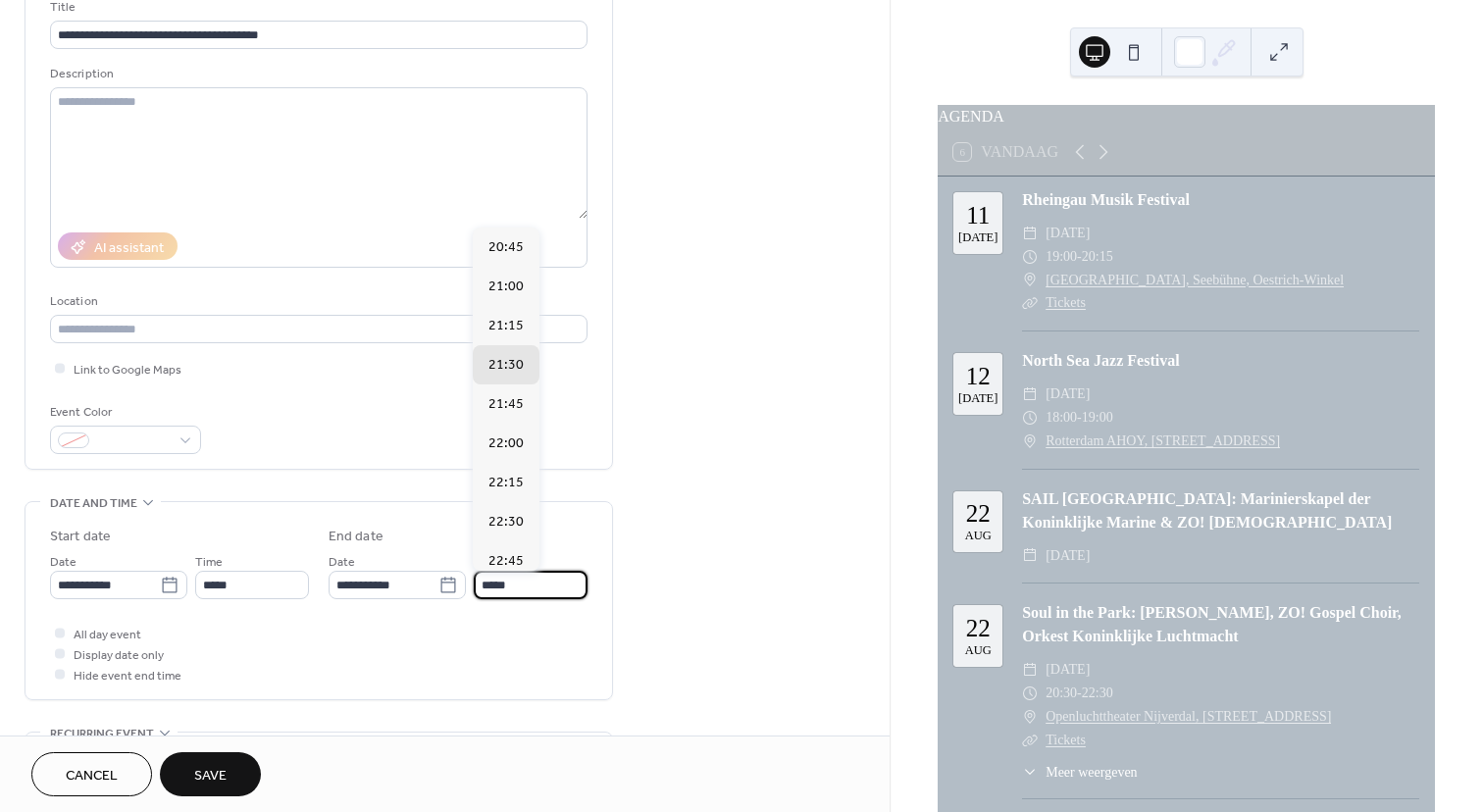 click on "*****" at bounding box center (531, 584) 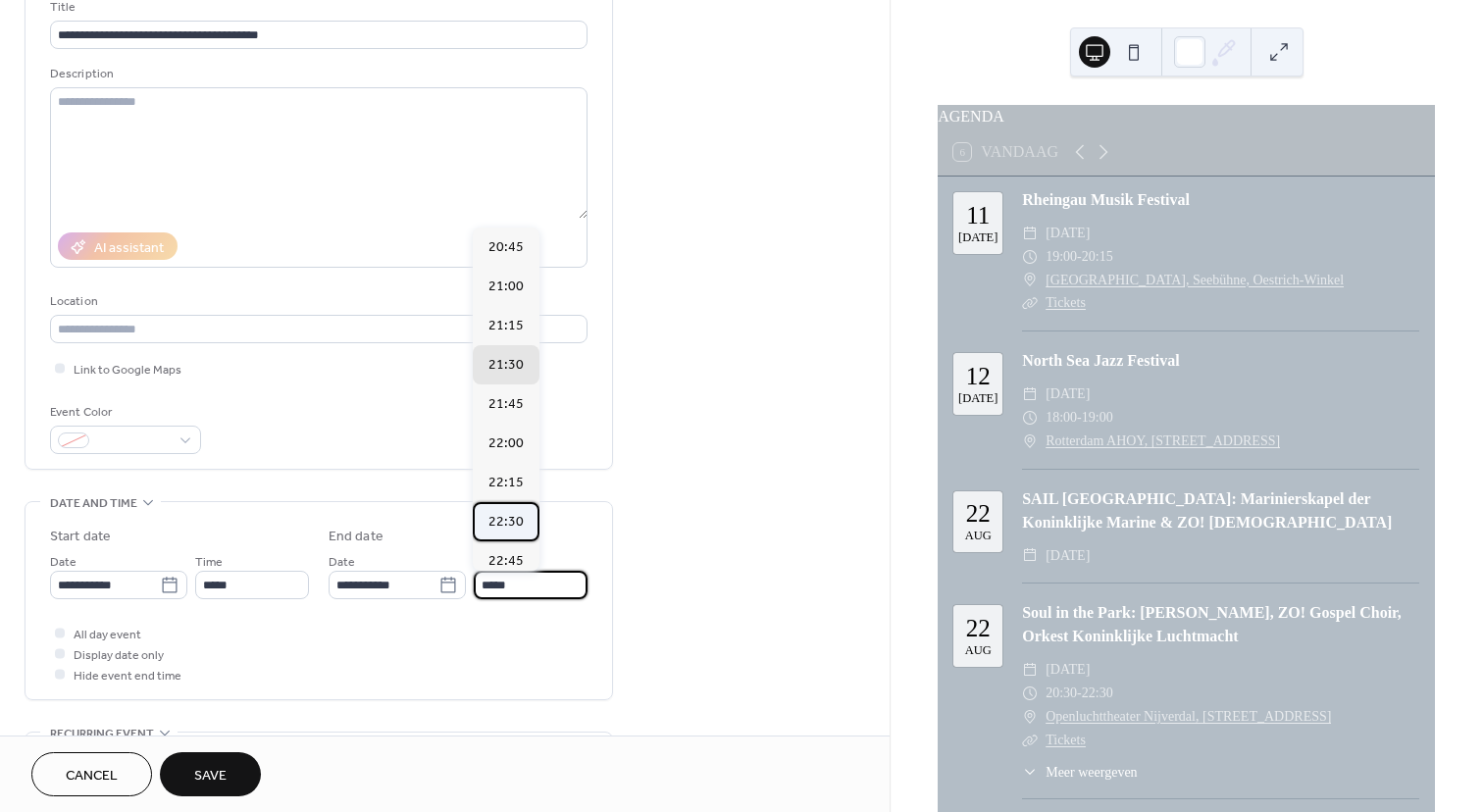 click on "22:30" at bounding box center [506, 522] 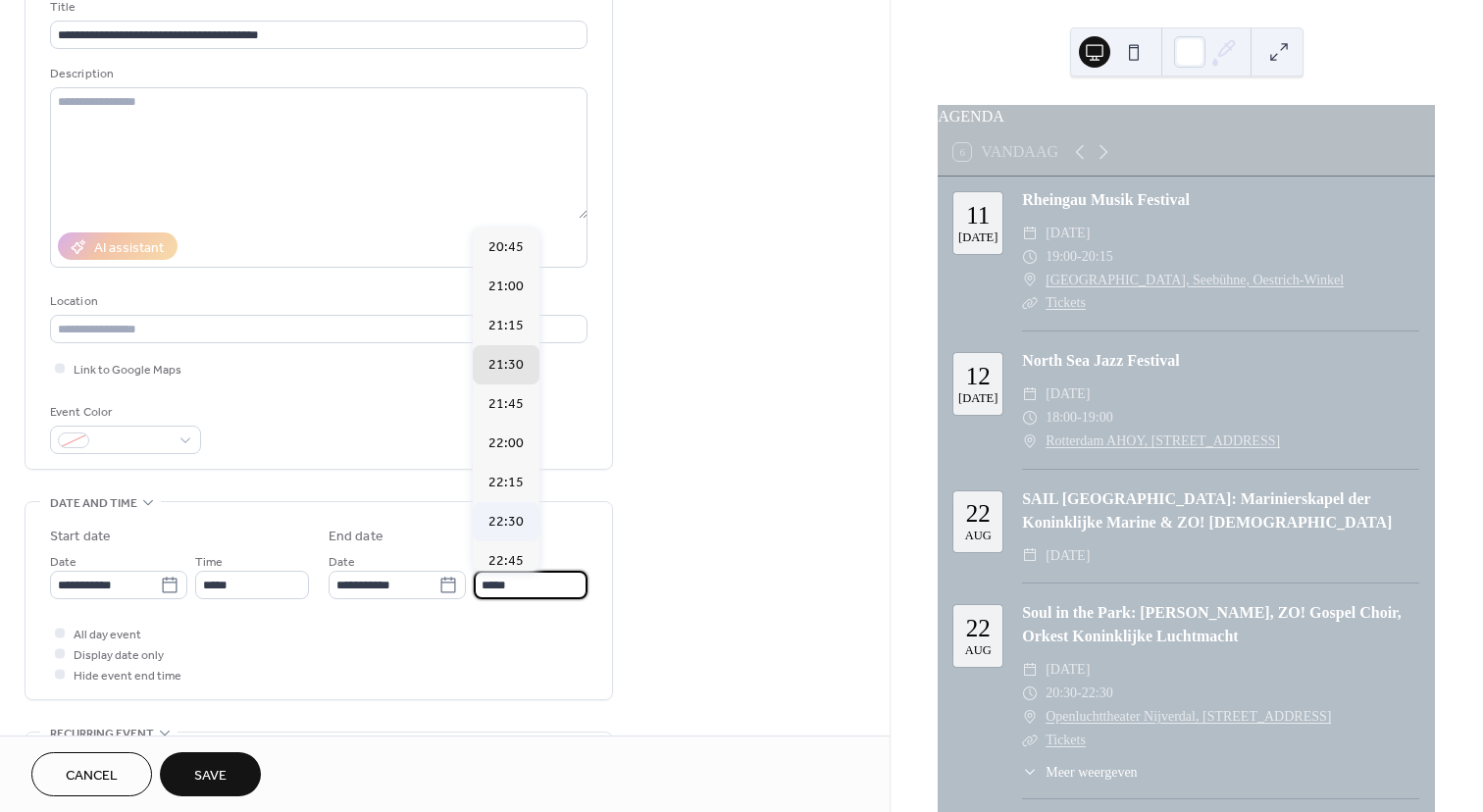 type on "*****" 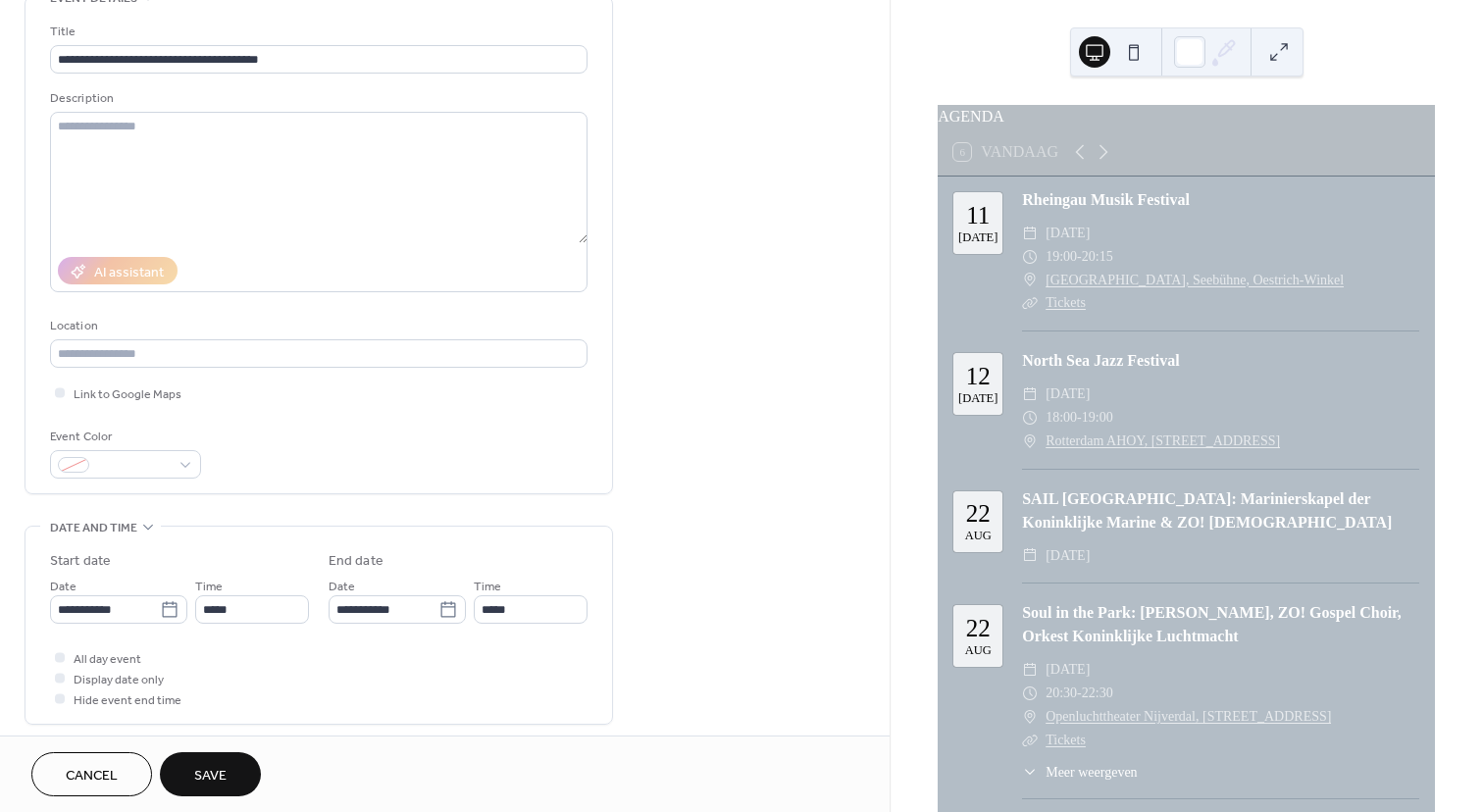 scroll, scrollTop: 90, scrollLeft: 0, axis: vertical 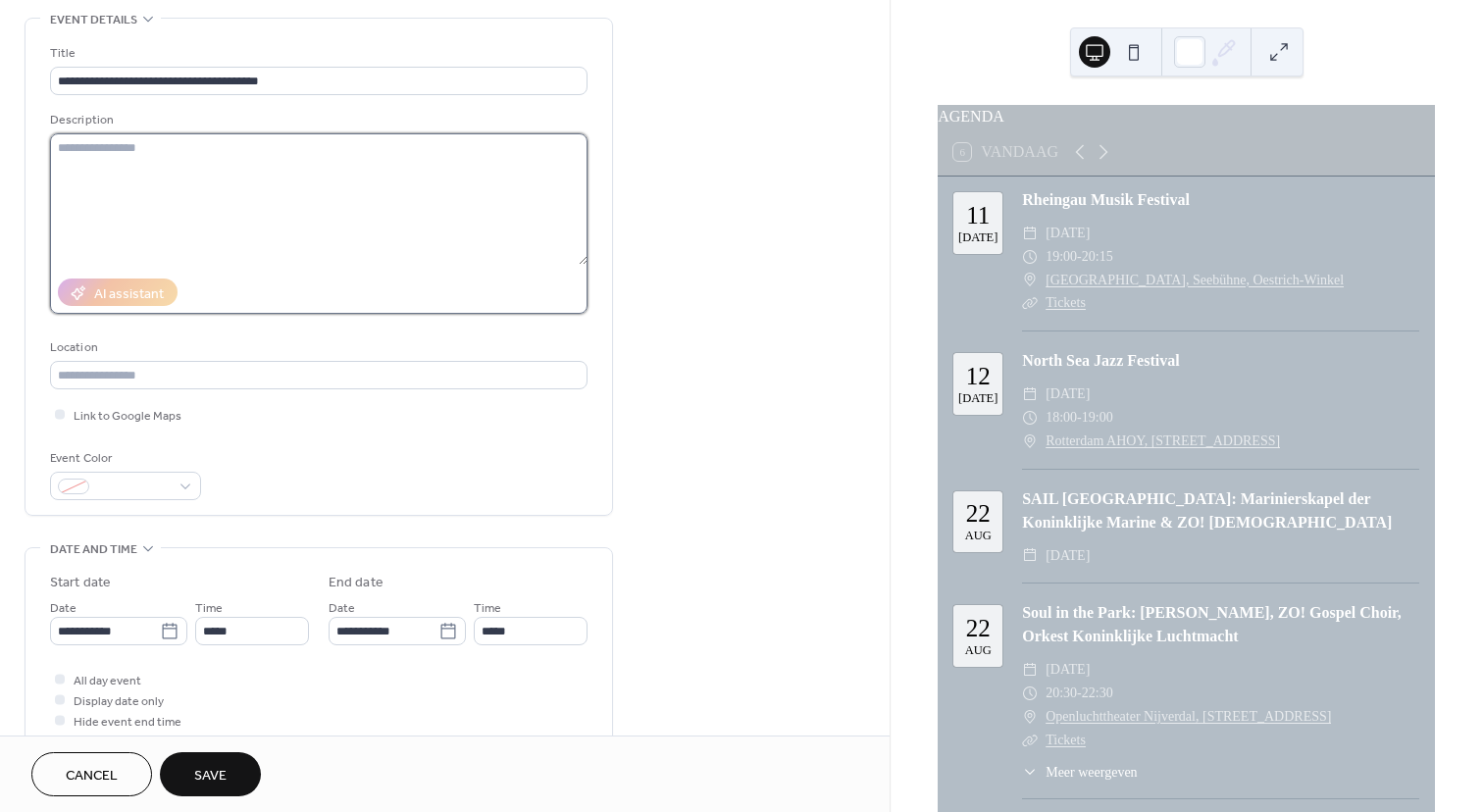 click at bounding box center (319, 199) 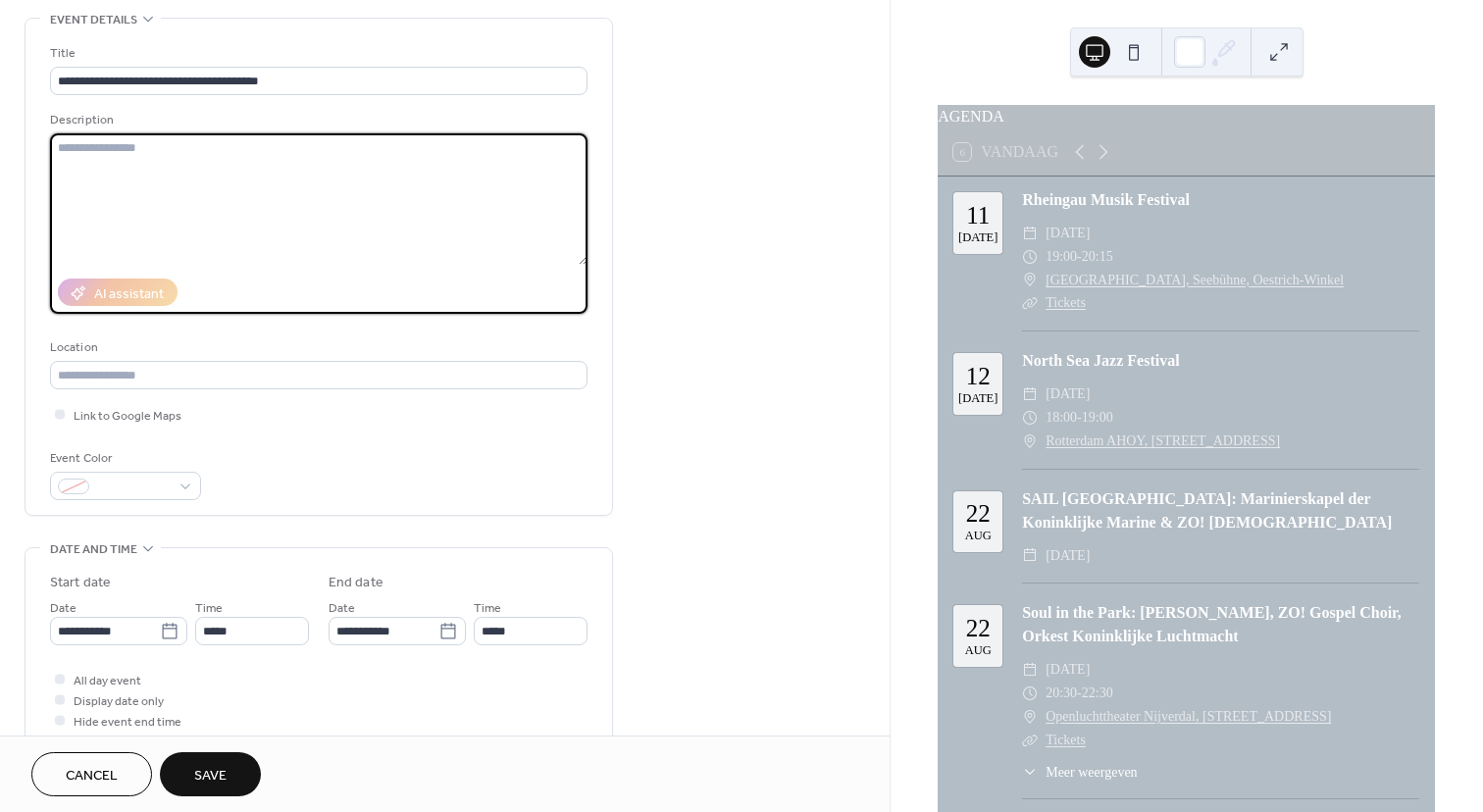 paste on "**********" 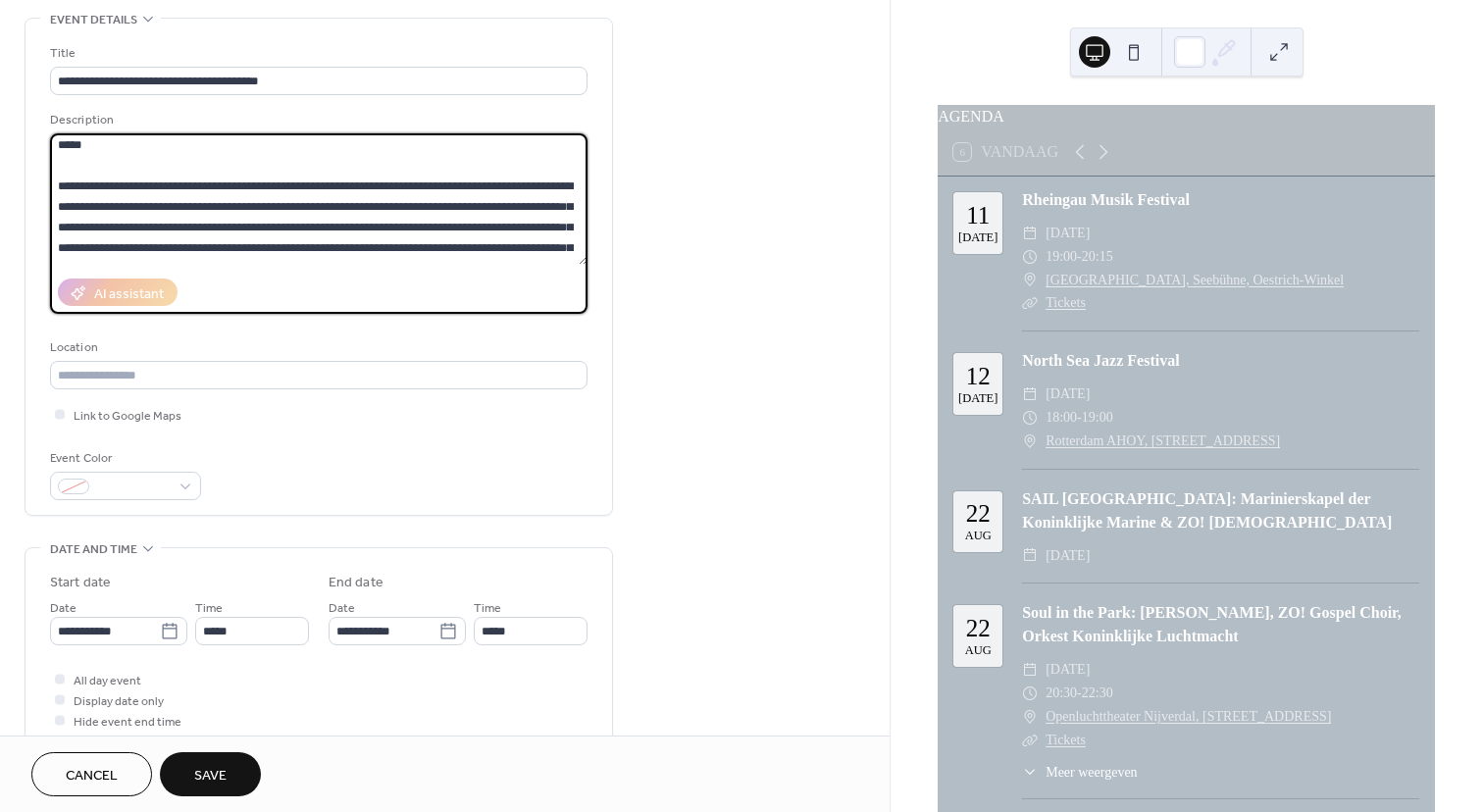 scroll, scrollTop: 268, scrollLeft: 0, axis: vertical 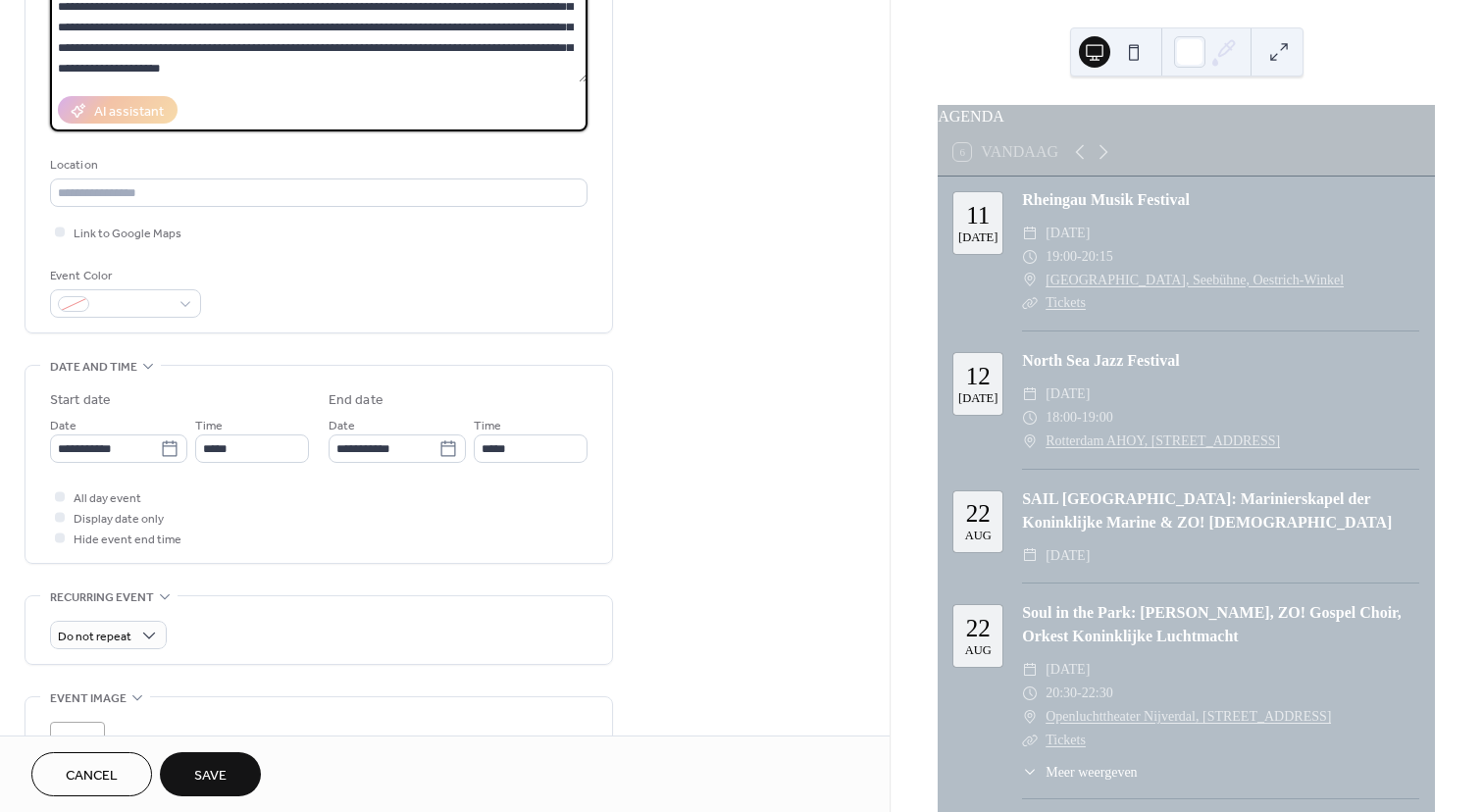 type on "**********" 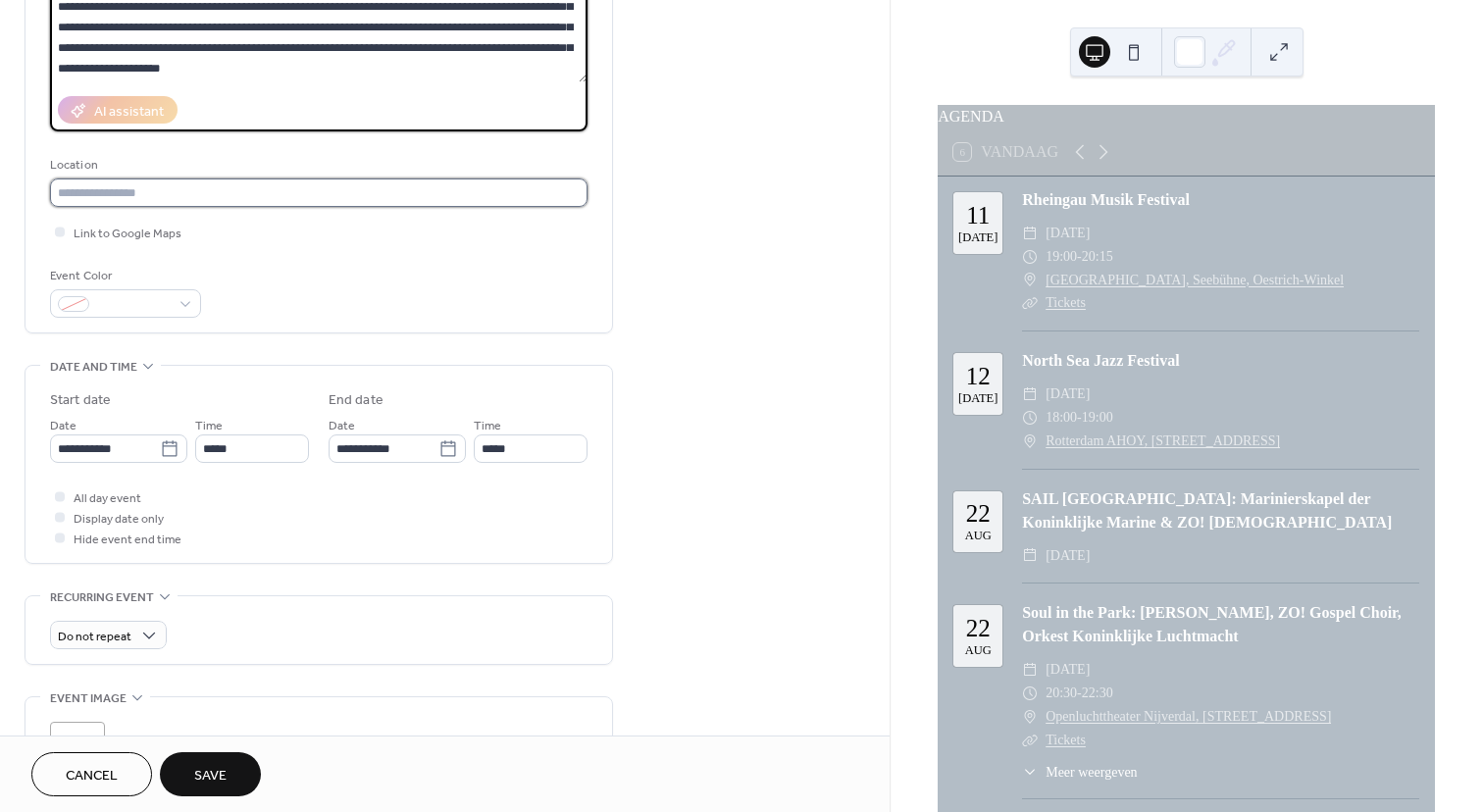 click at bounding box center [319, 192] 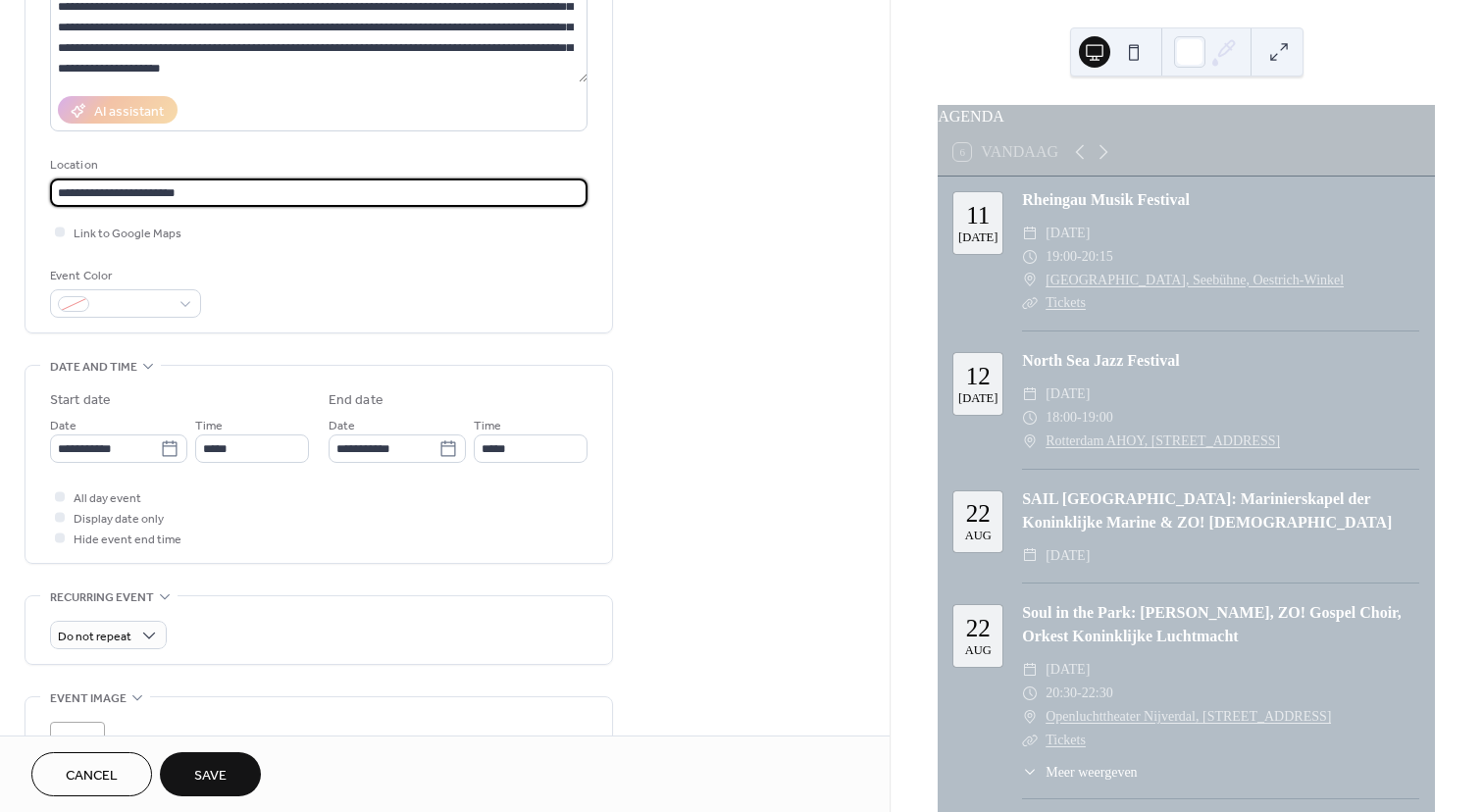 click on "**********" at bounding box center [319, 192] 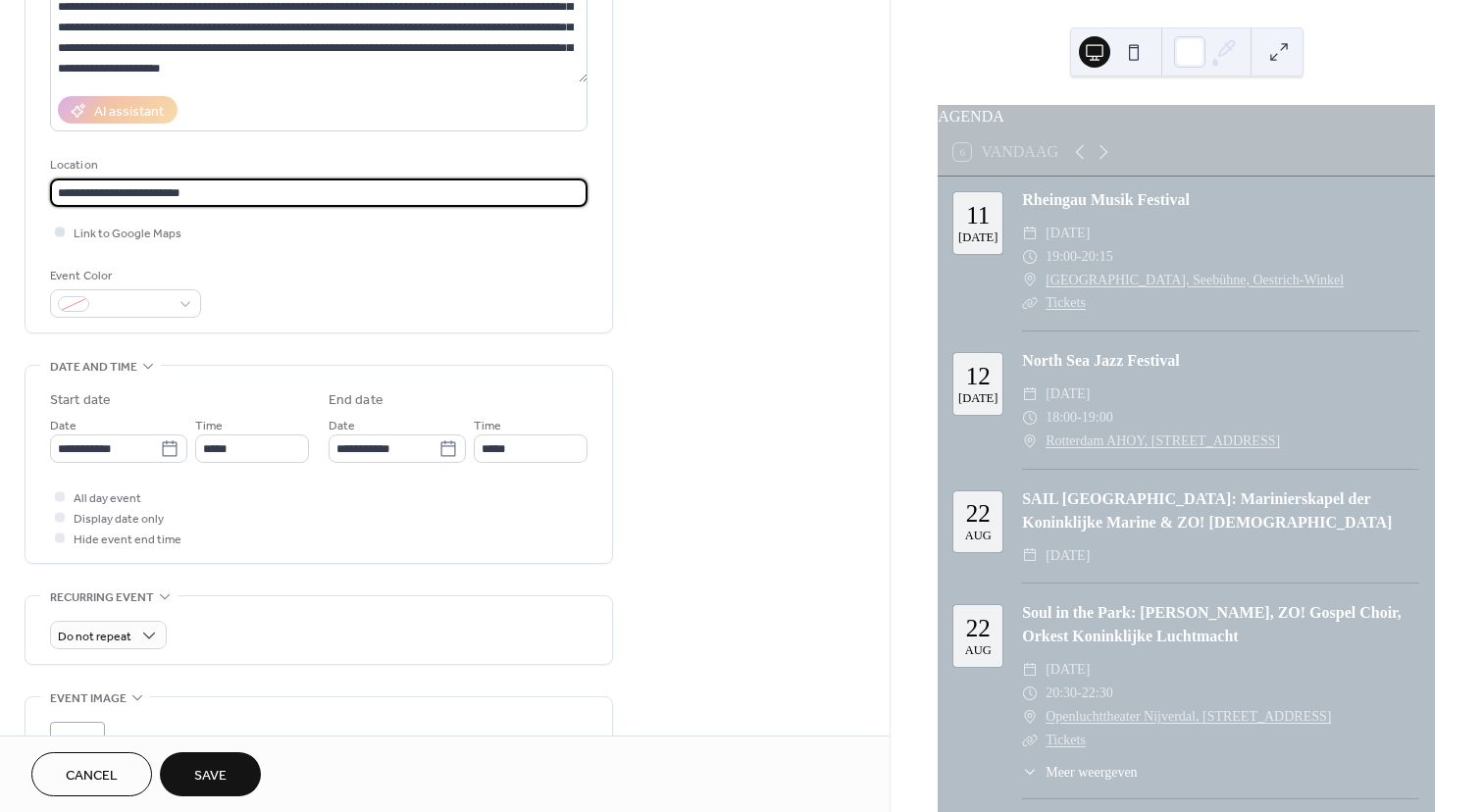 type on "**********" 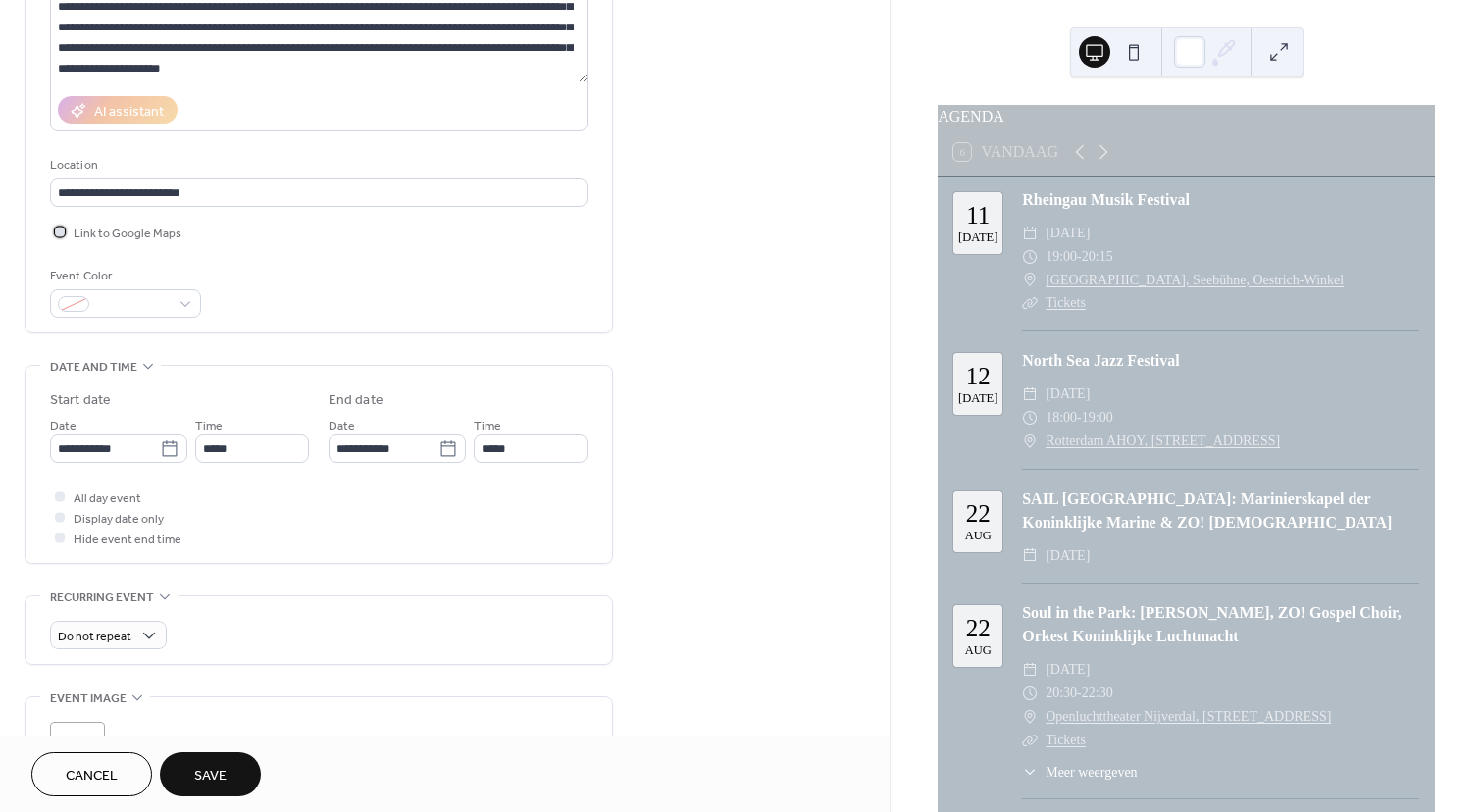 click at bounding box center (60, 231) 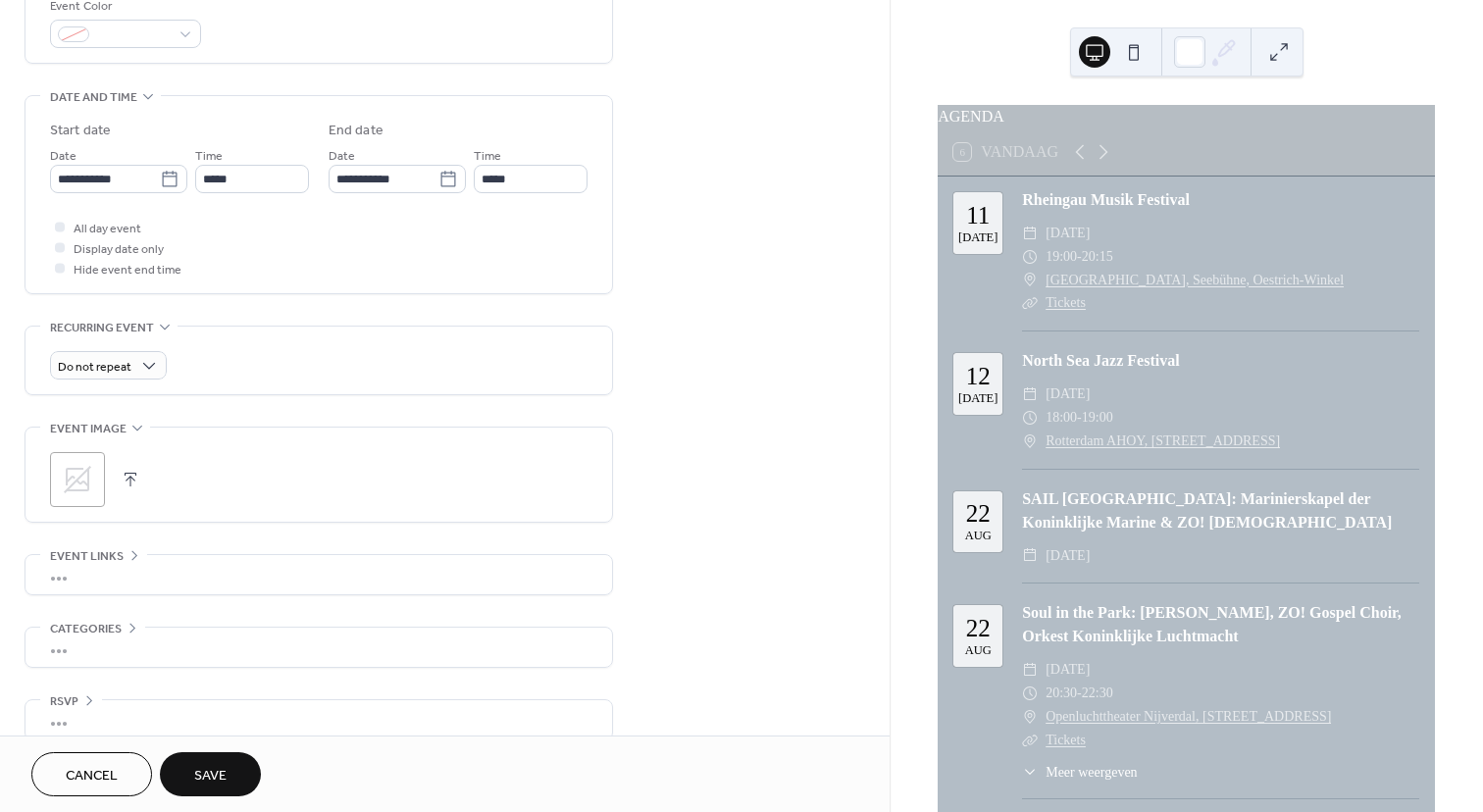 scroll, scrollTop: 567, scrollLeft: 0, axis: vertical 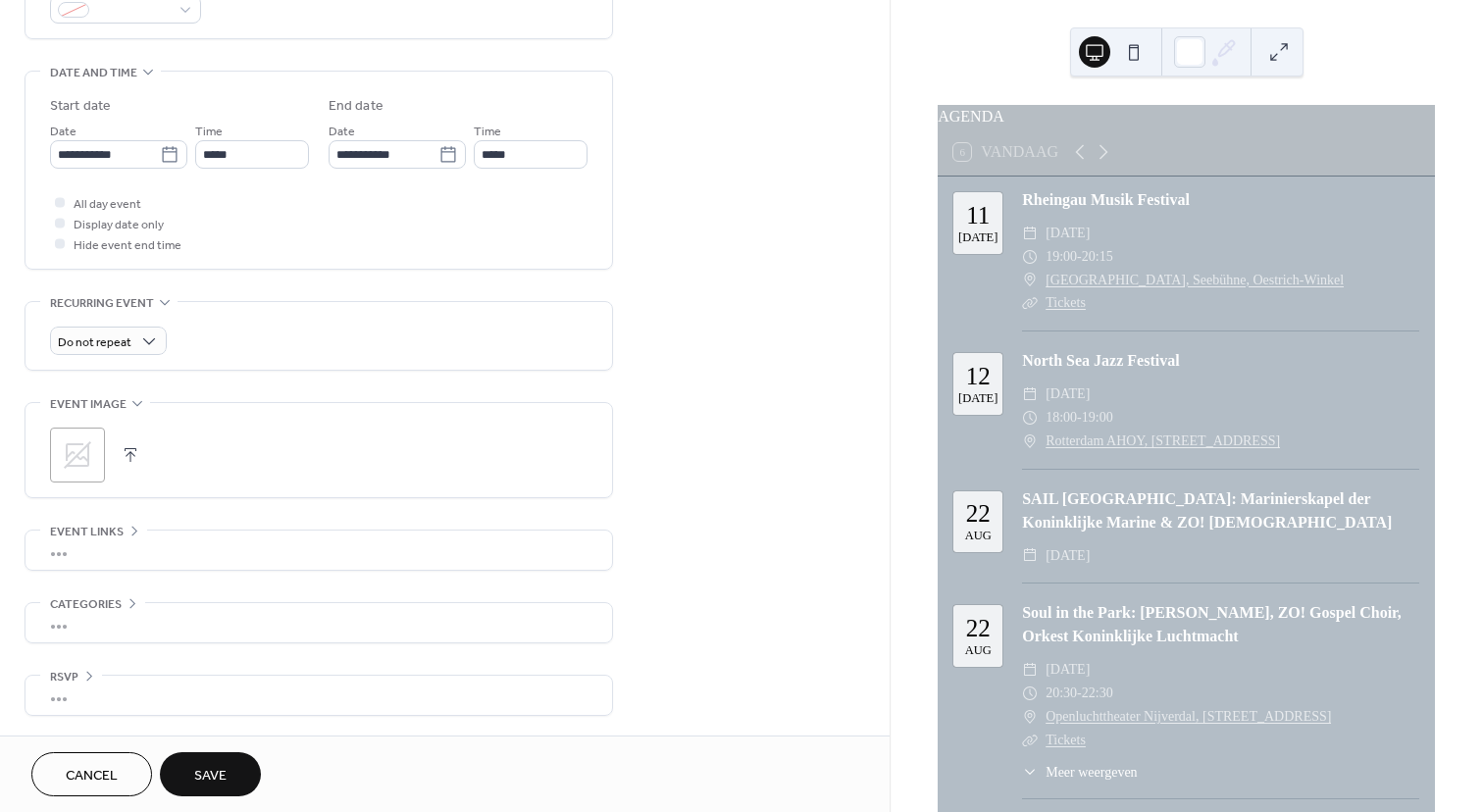 click on "•••" at bounding box center [319, 550] 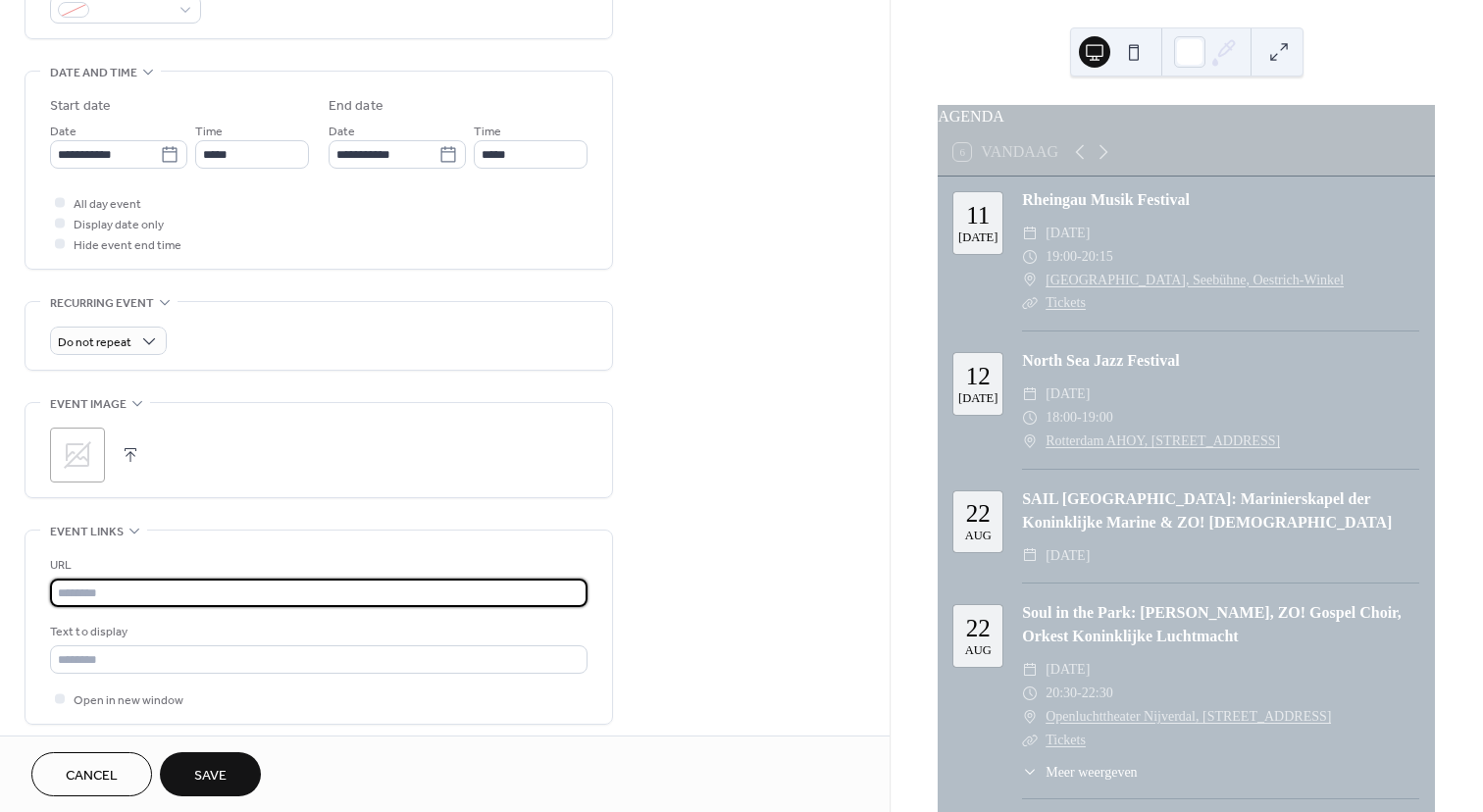 click at bounding box center (319, 592) 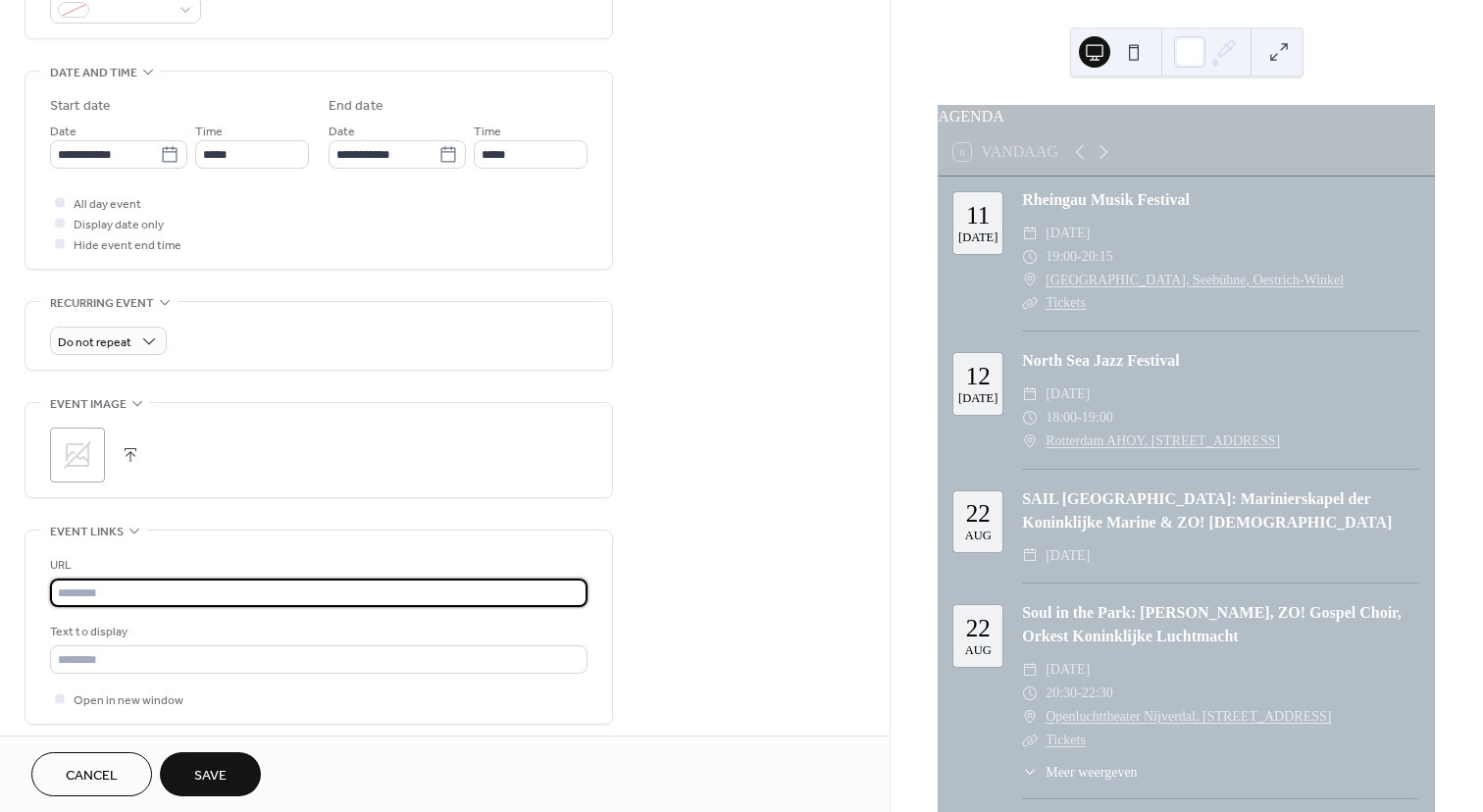 paste on "**********" 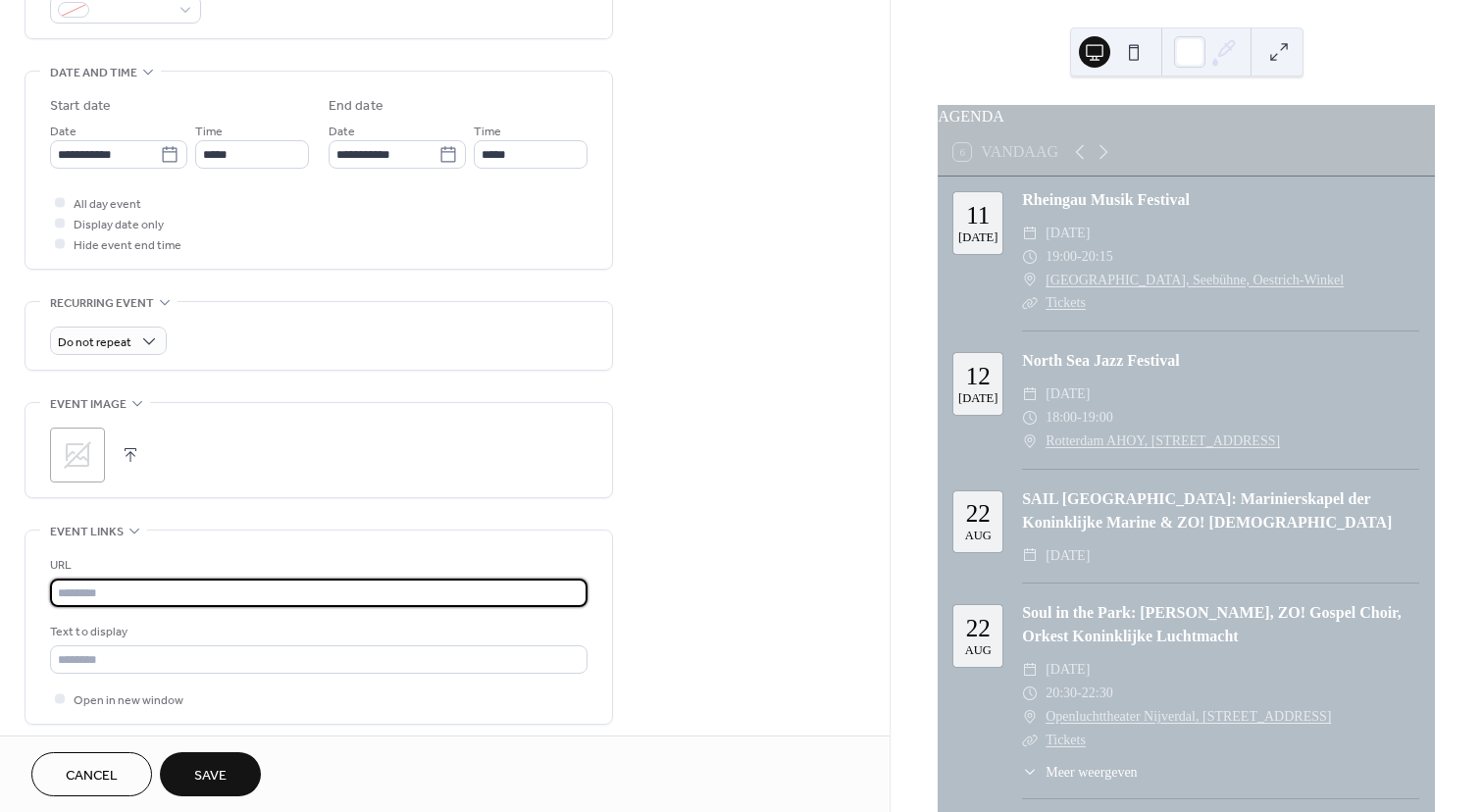 type on "**********" 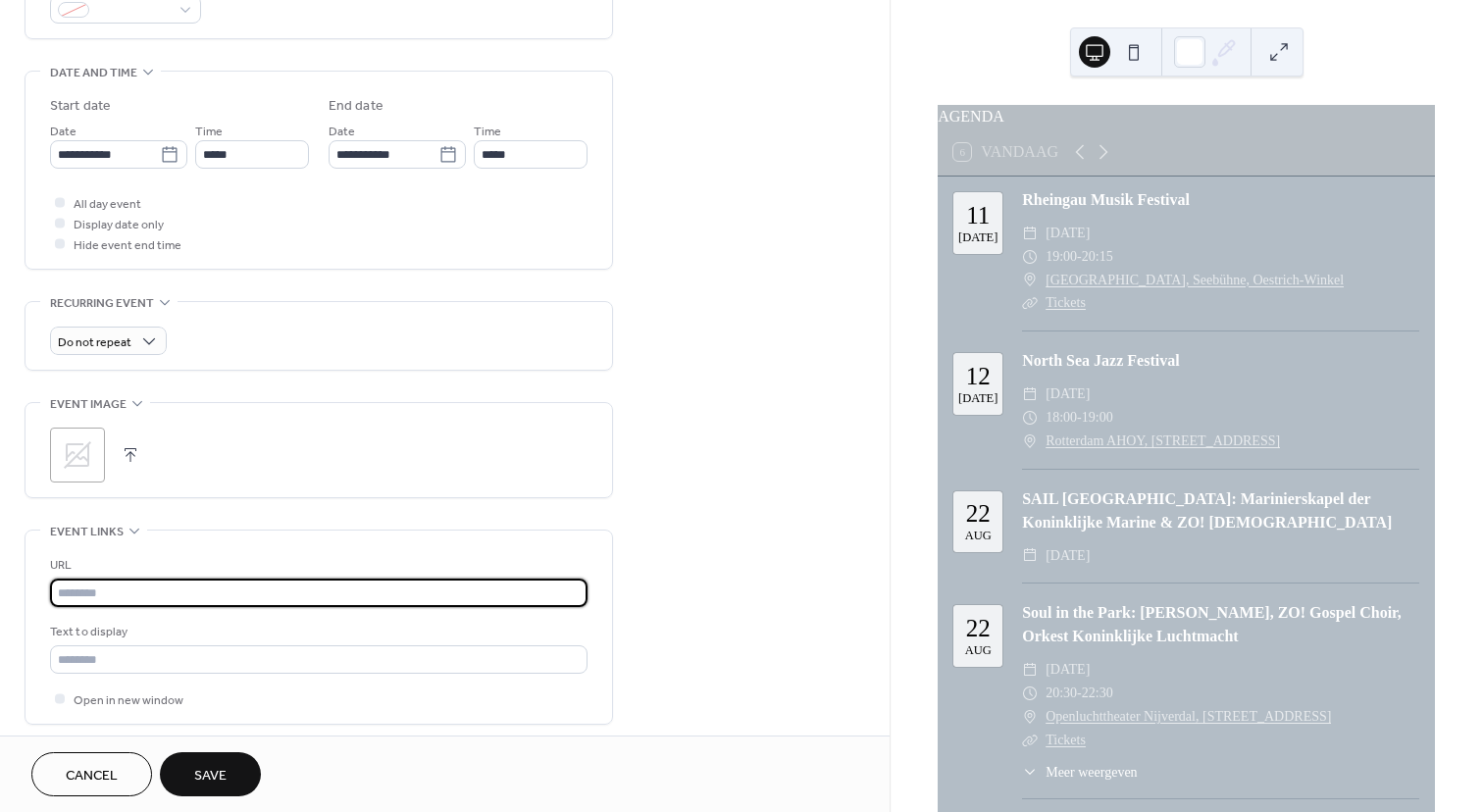 click at bounding box center (319, 592) 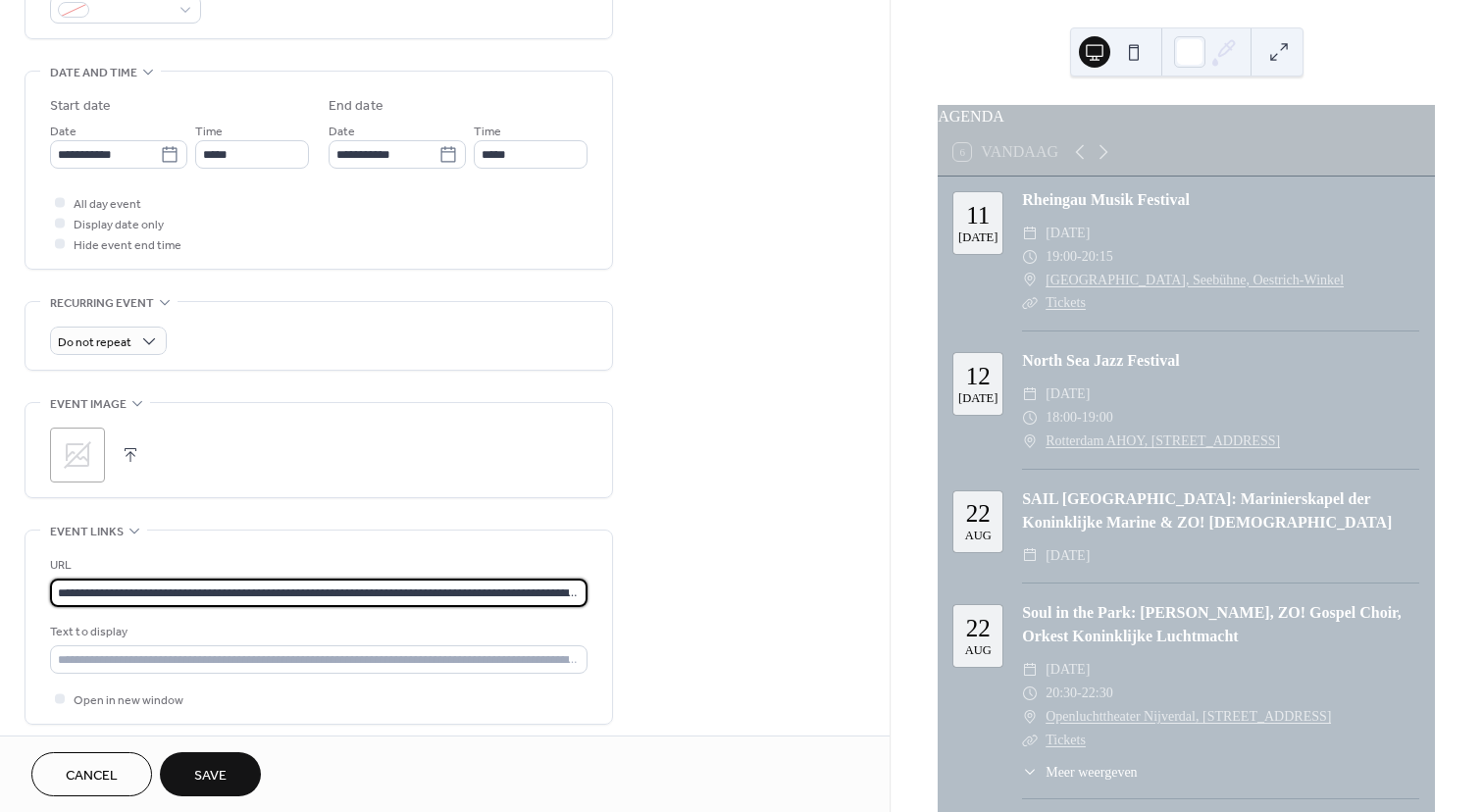 scroll, scrollTop: 0, scrollLeft: 968, axis: horizontal 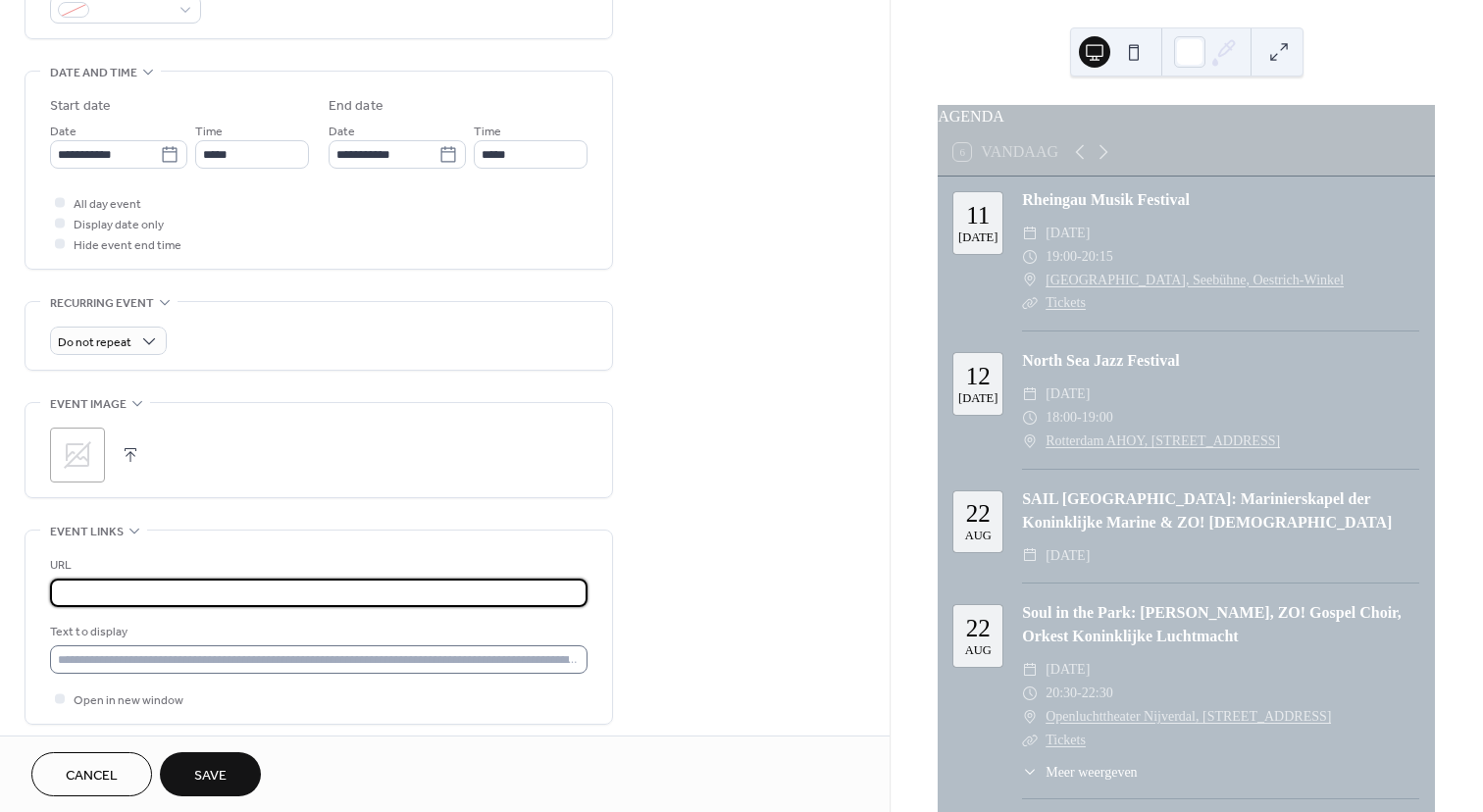 type on "**********" 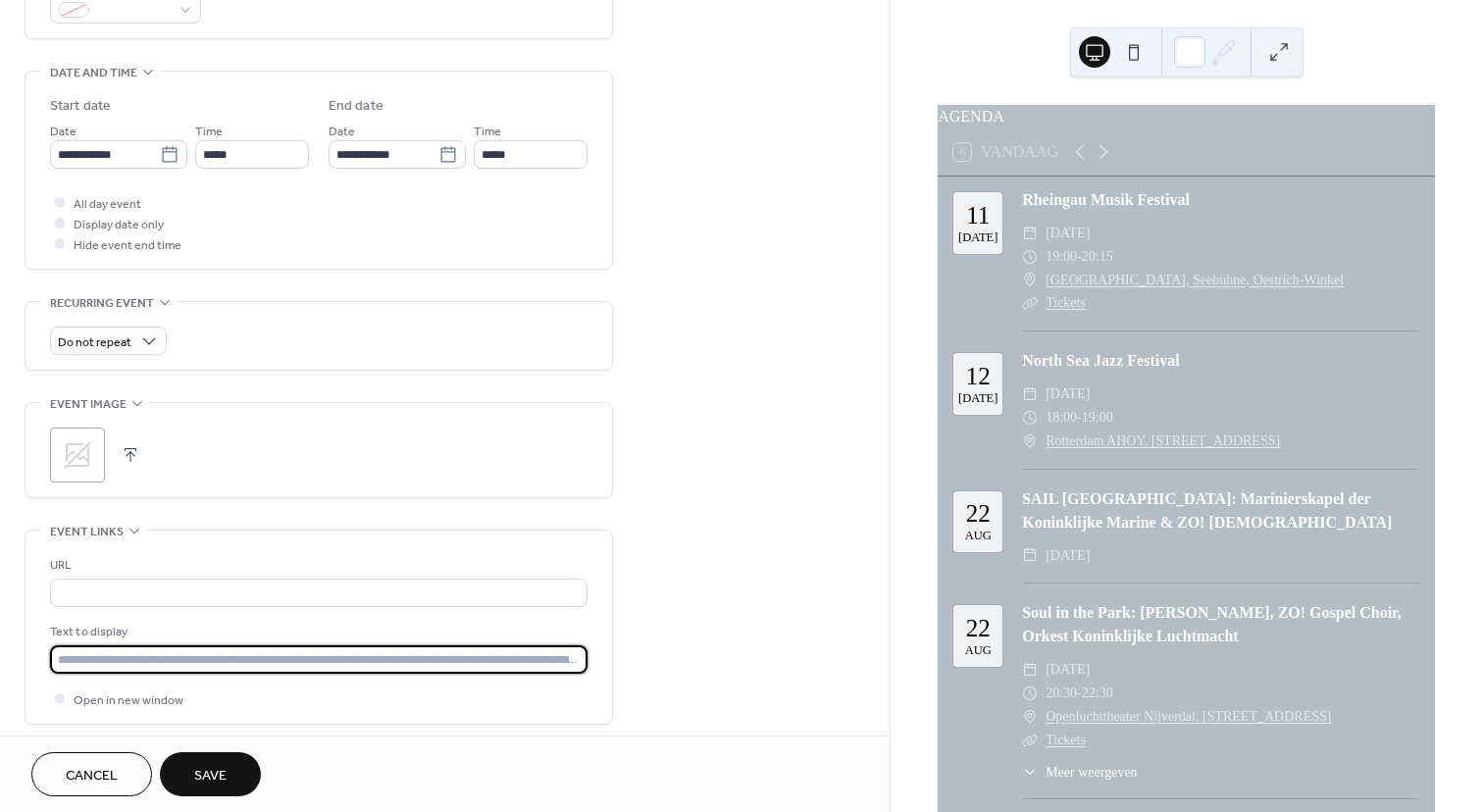 click at bounding box center [319, 659] 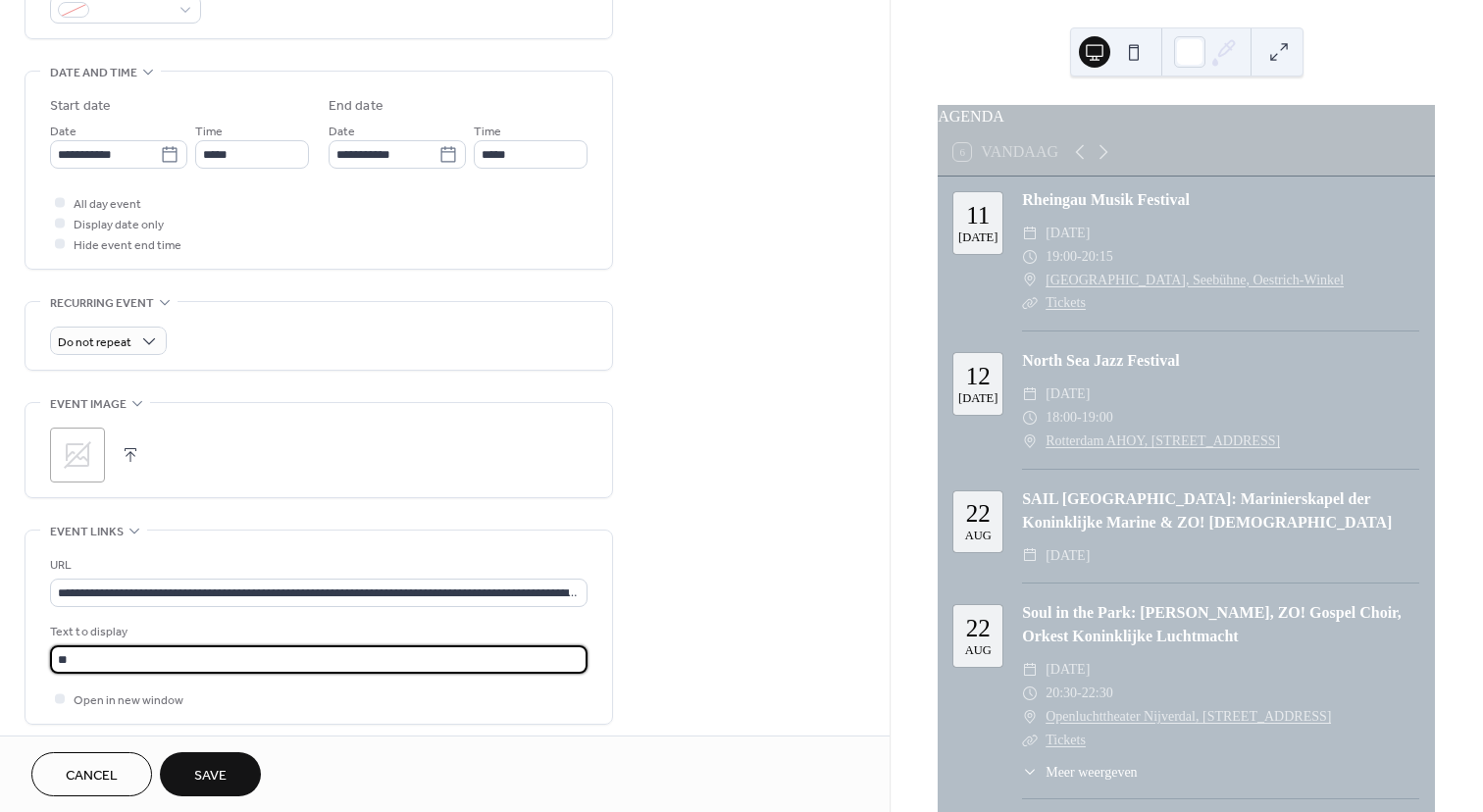 click on "**" at bounding box center [319, 659] 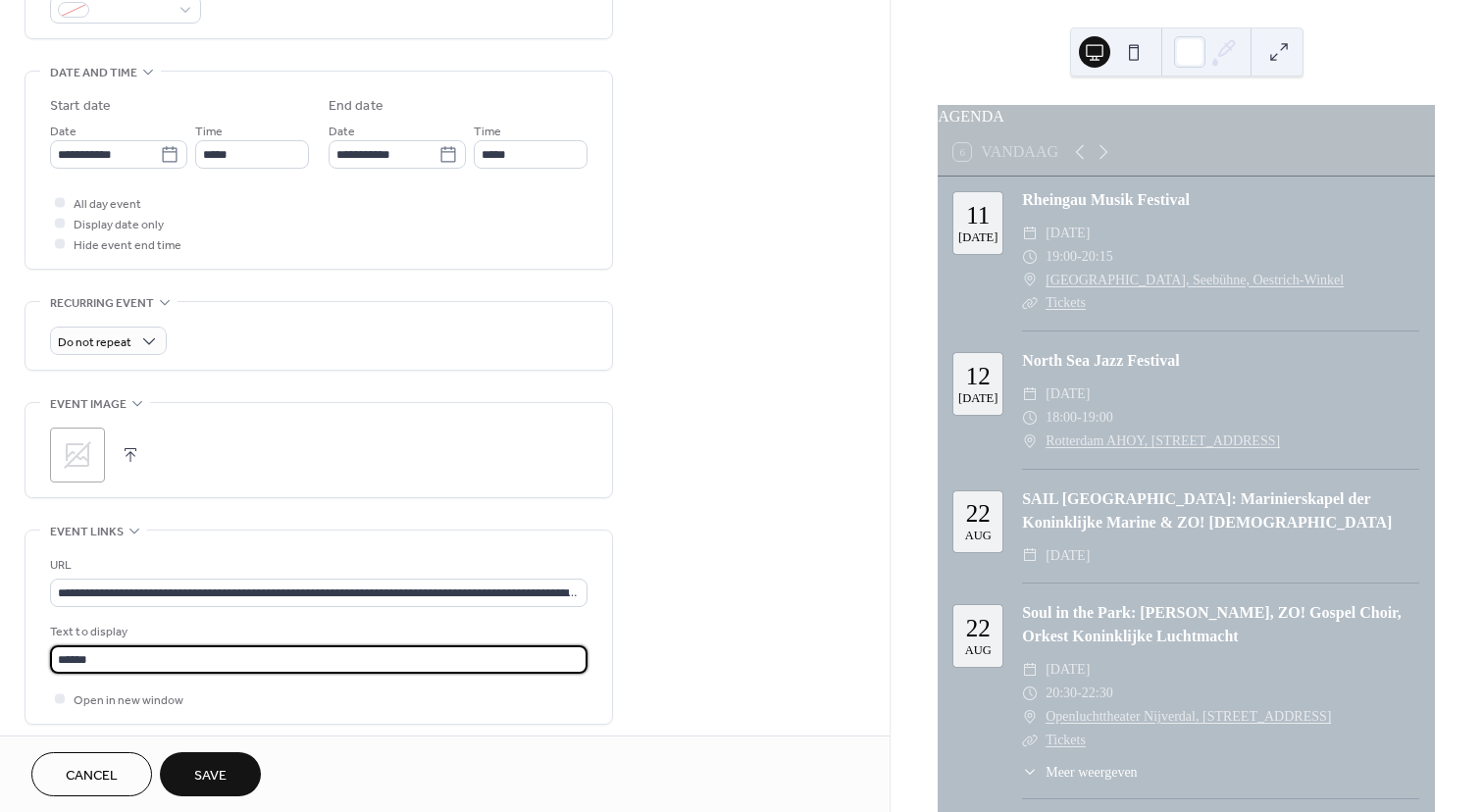 type on "*******" 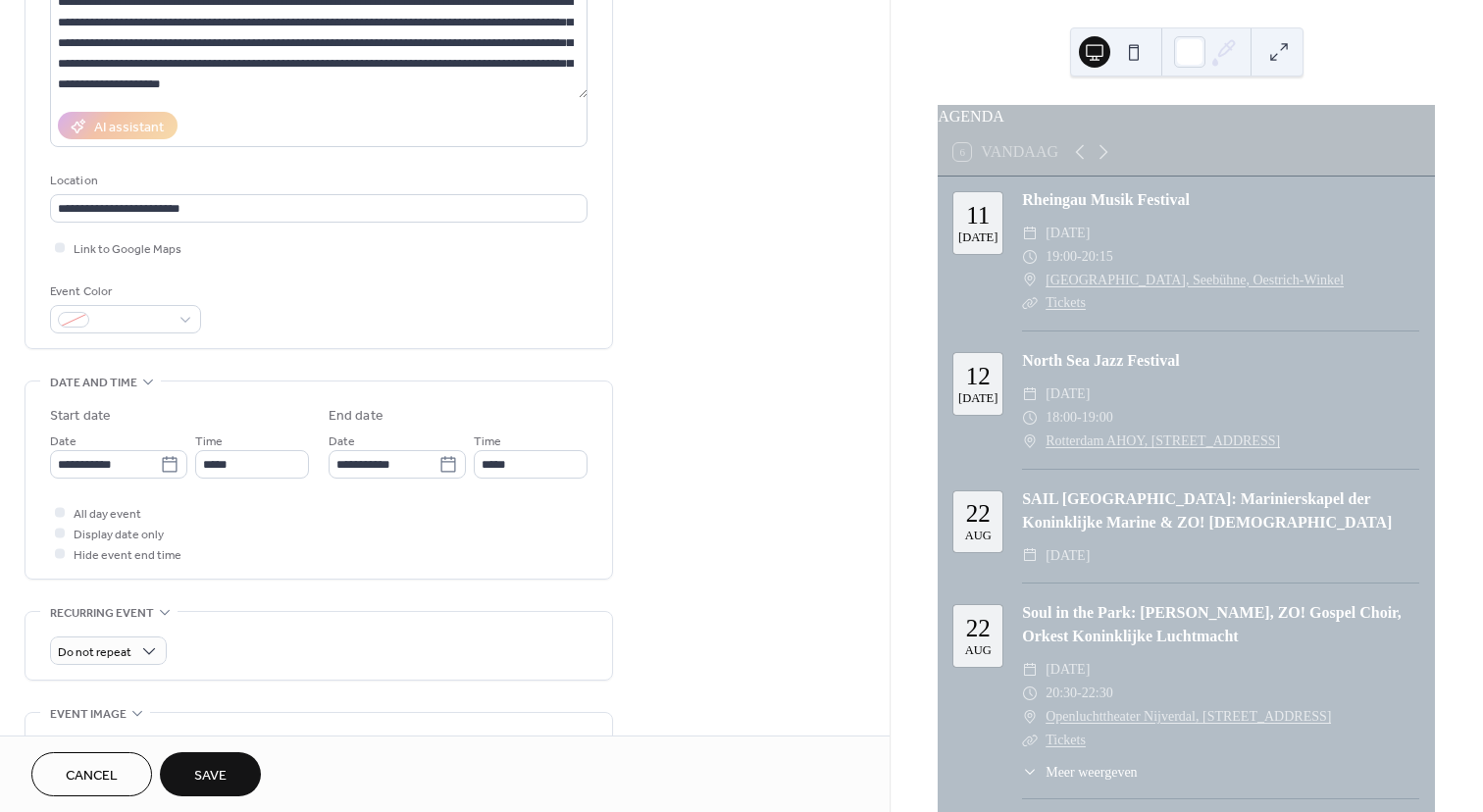 scroll, scrollTop: 453, scrollLeft: 0, axis: vertical 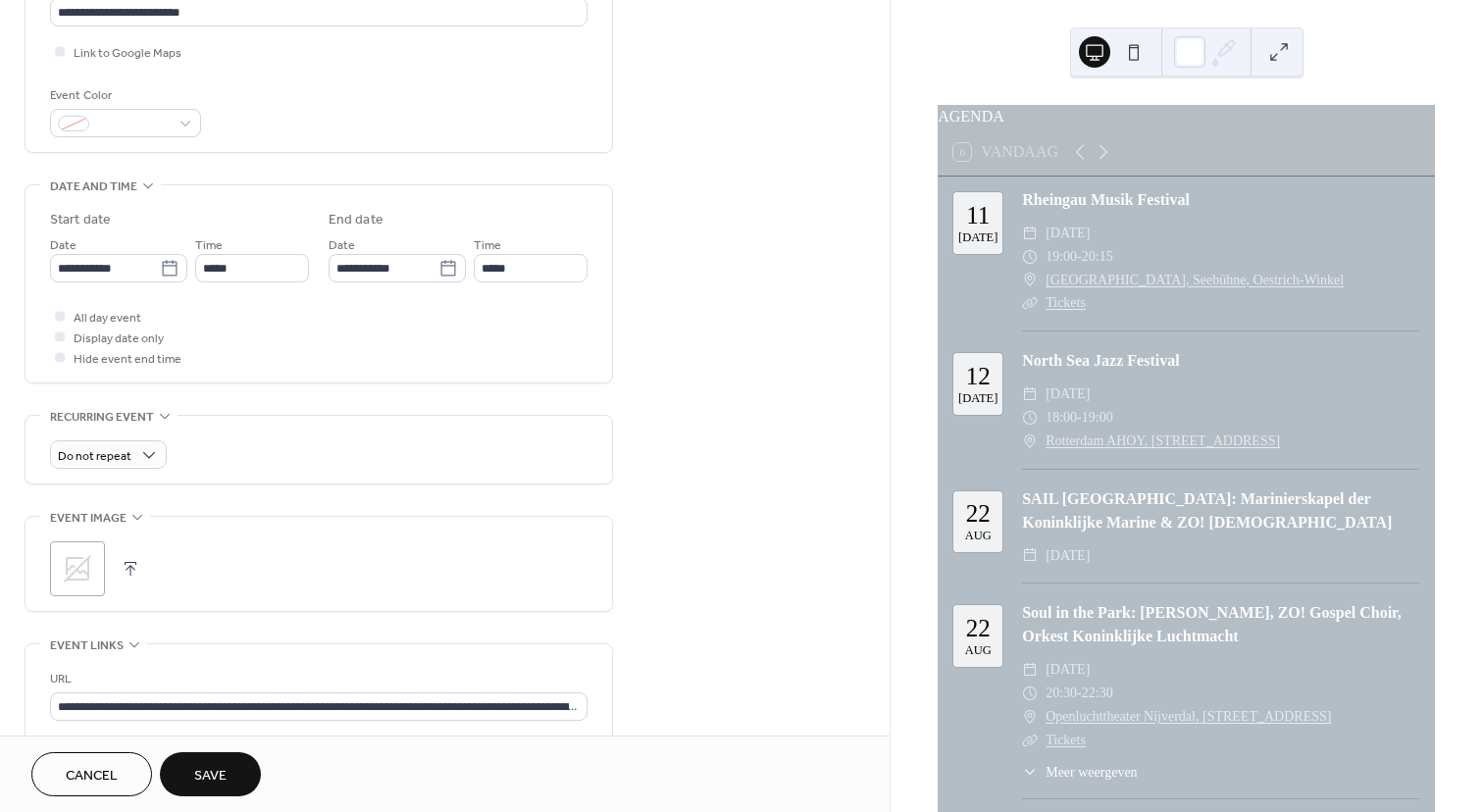 click on "Save" at bounding box center [210, 776] 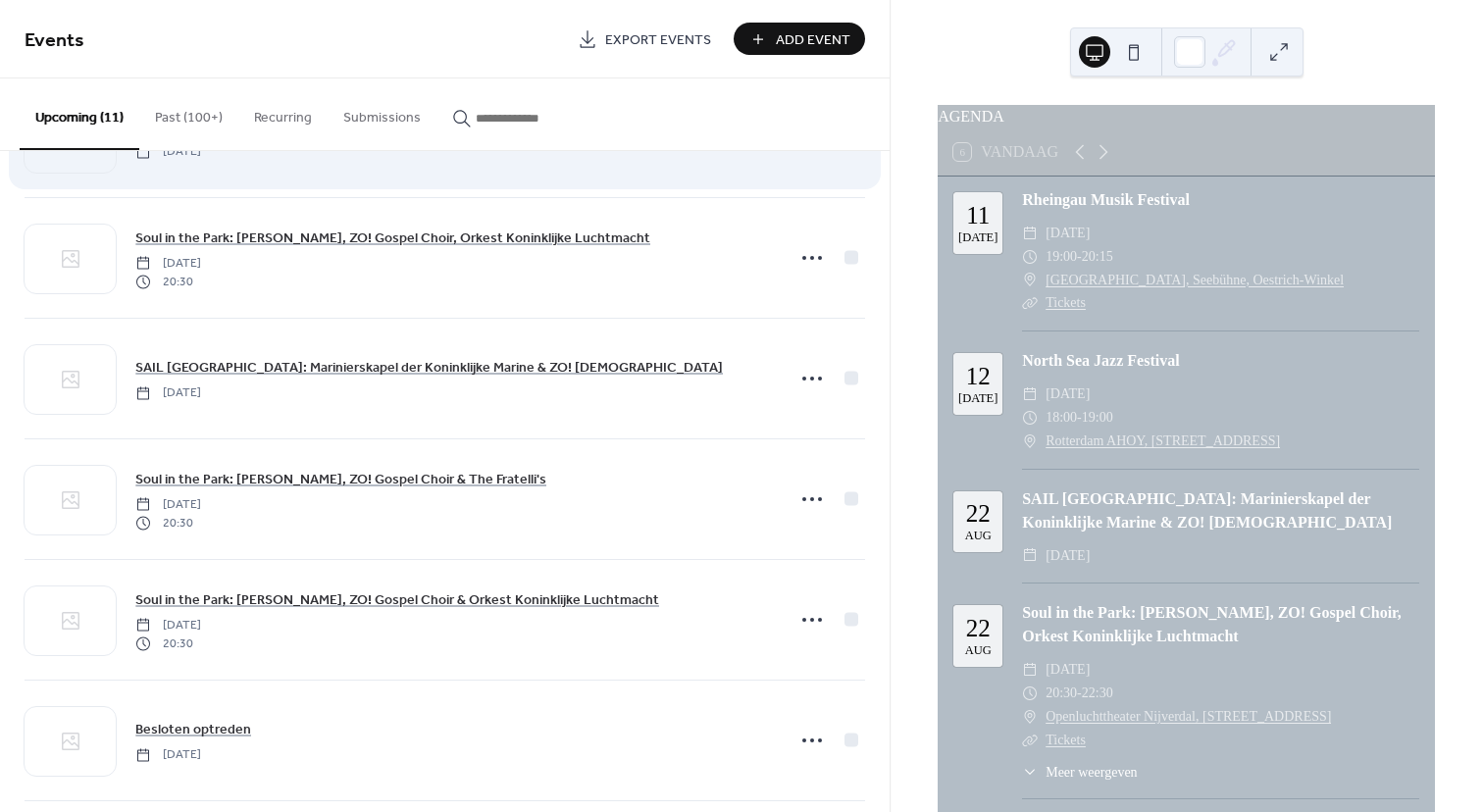 scroll, scrollTop: 0, scrollLeft: 0, axis: both 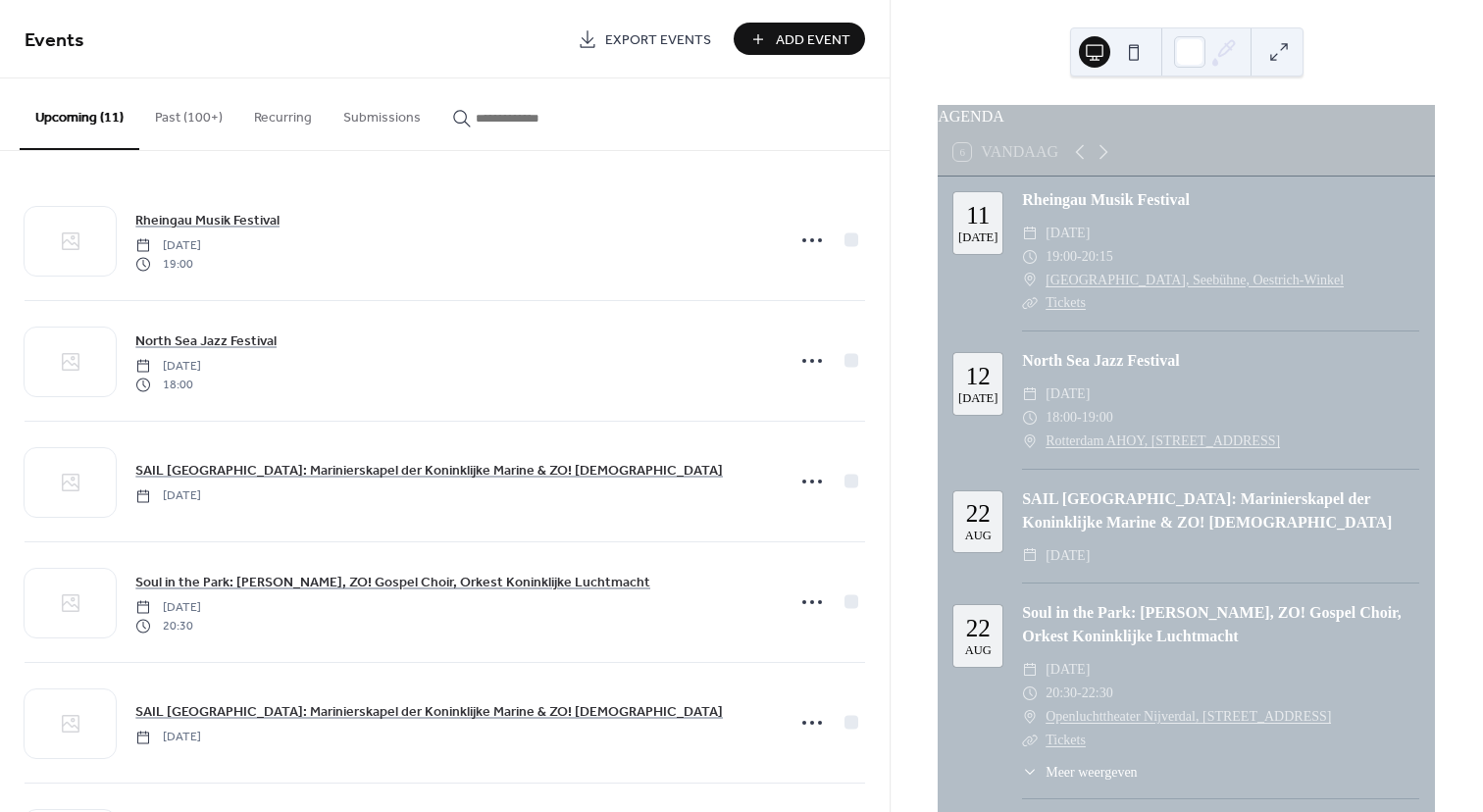 click on "Add Event" at bounding box center [813, 40] 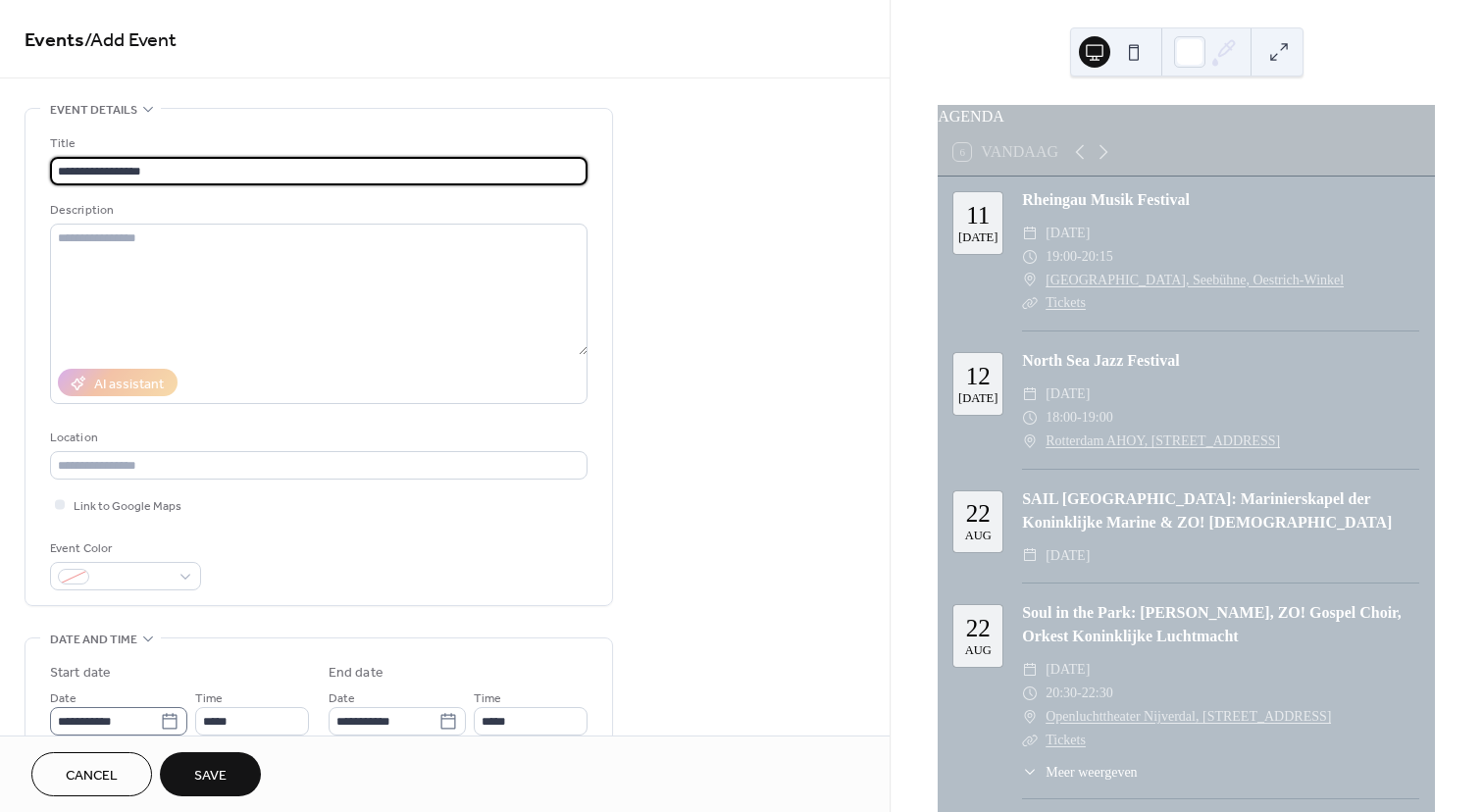 type on "**********" 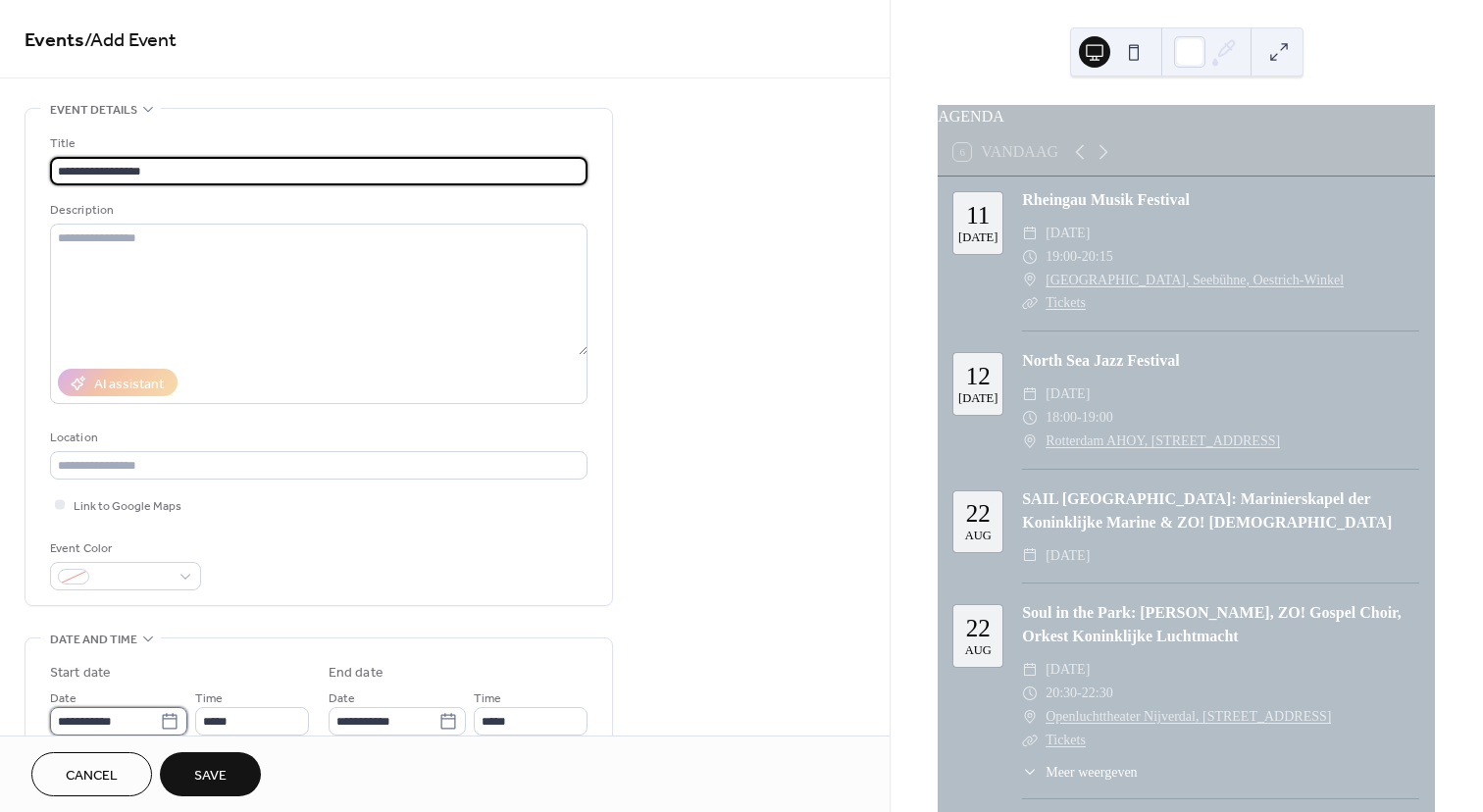click on "**********" at bounding box center (105, 721) 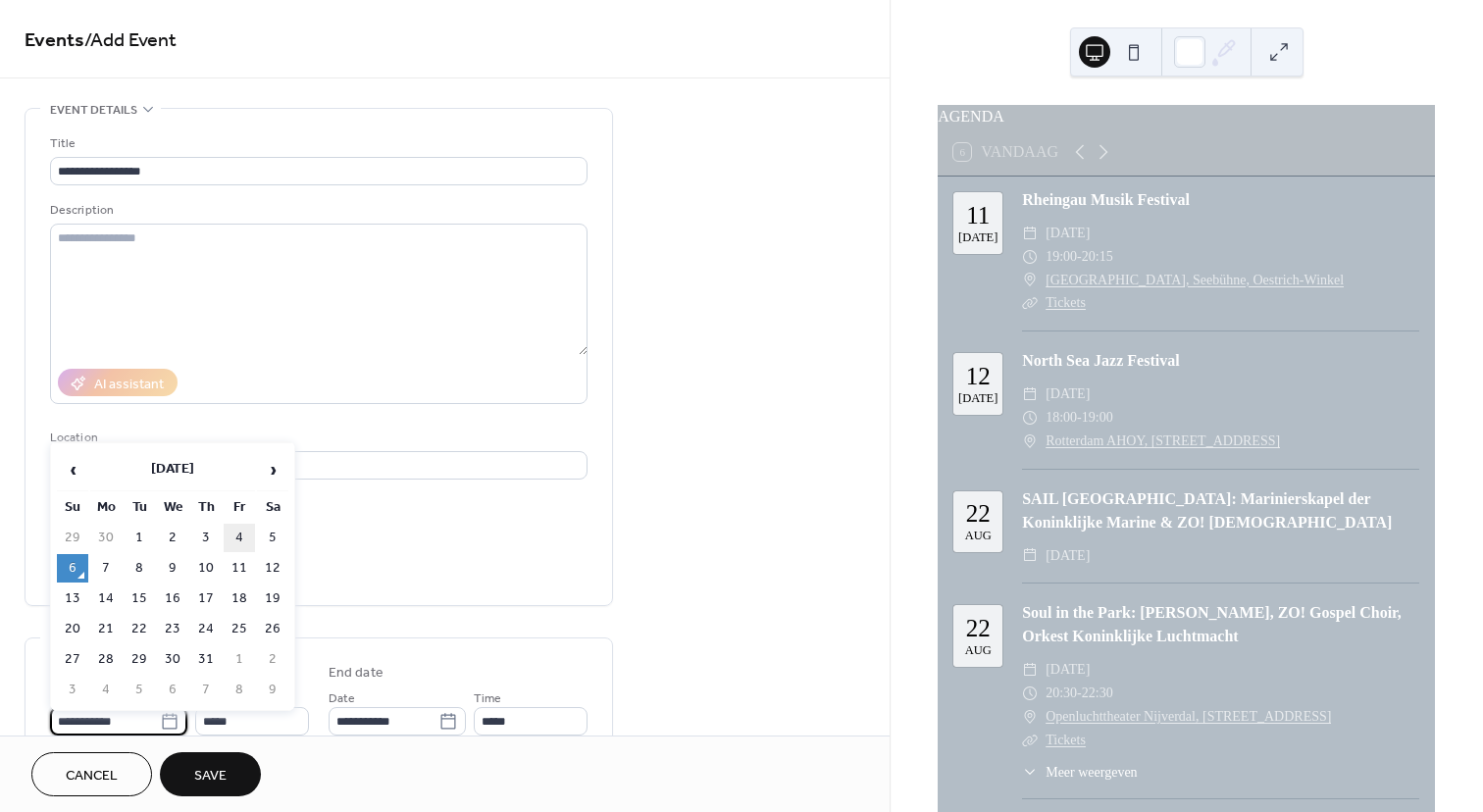 click on "4" at bounding box center (239, 537) 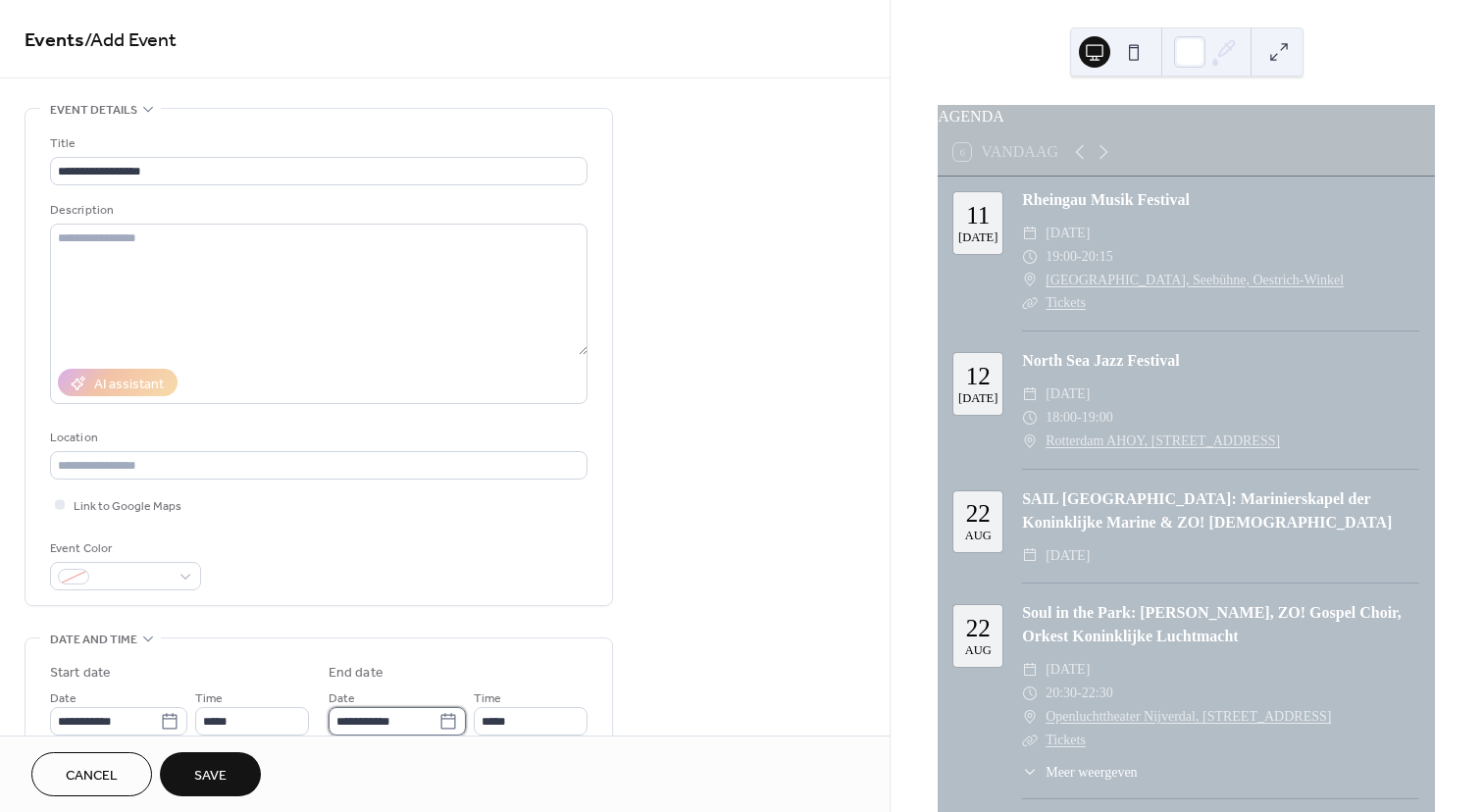 click on "**********" at bounding box center (384, 721) 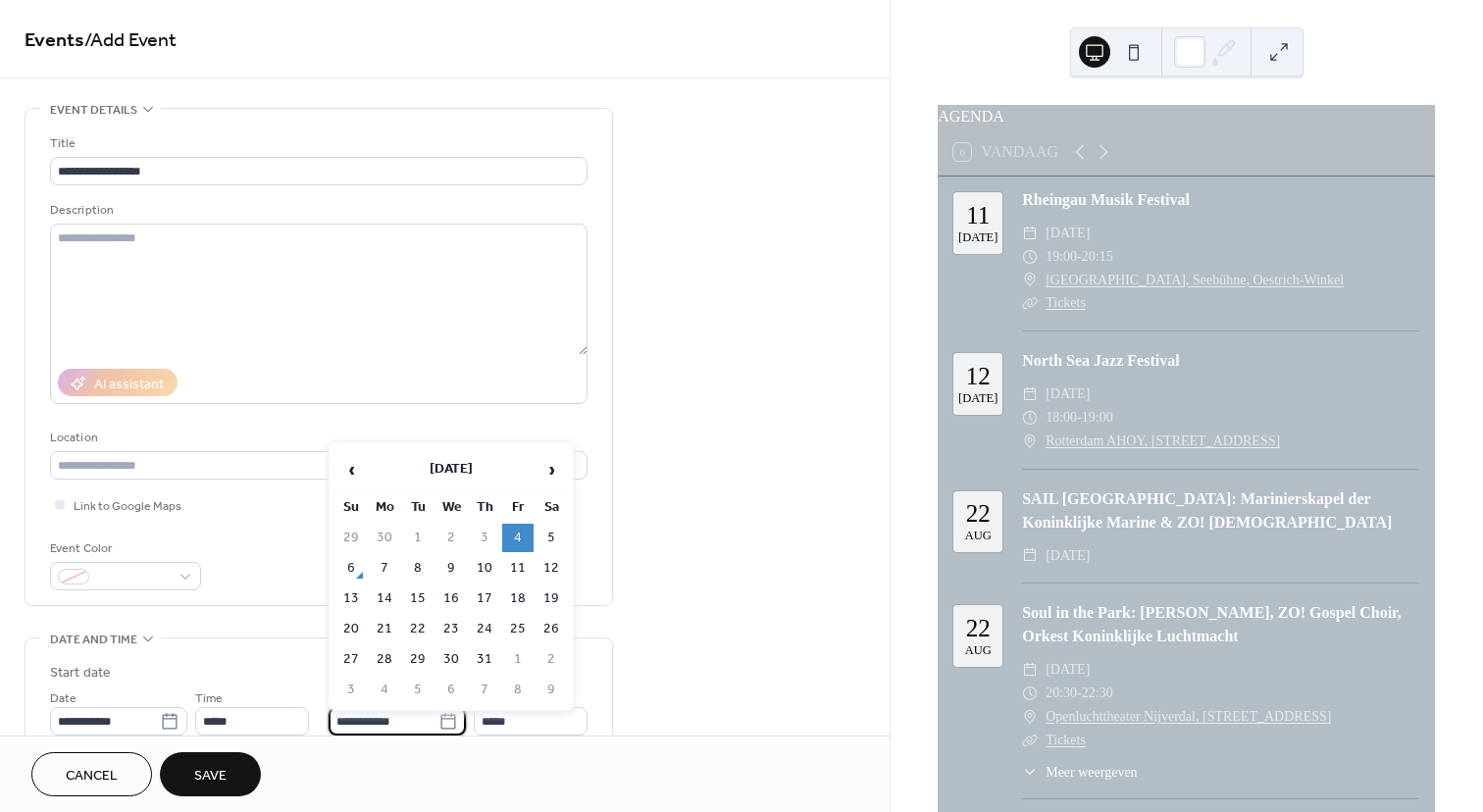 click on "4" at bounding box center [518, 537] 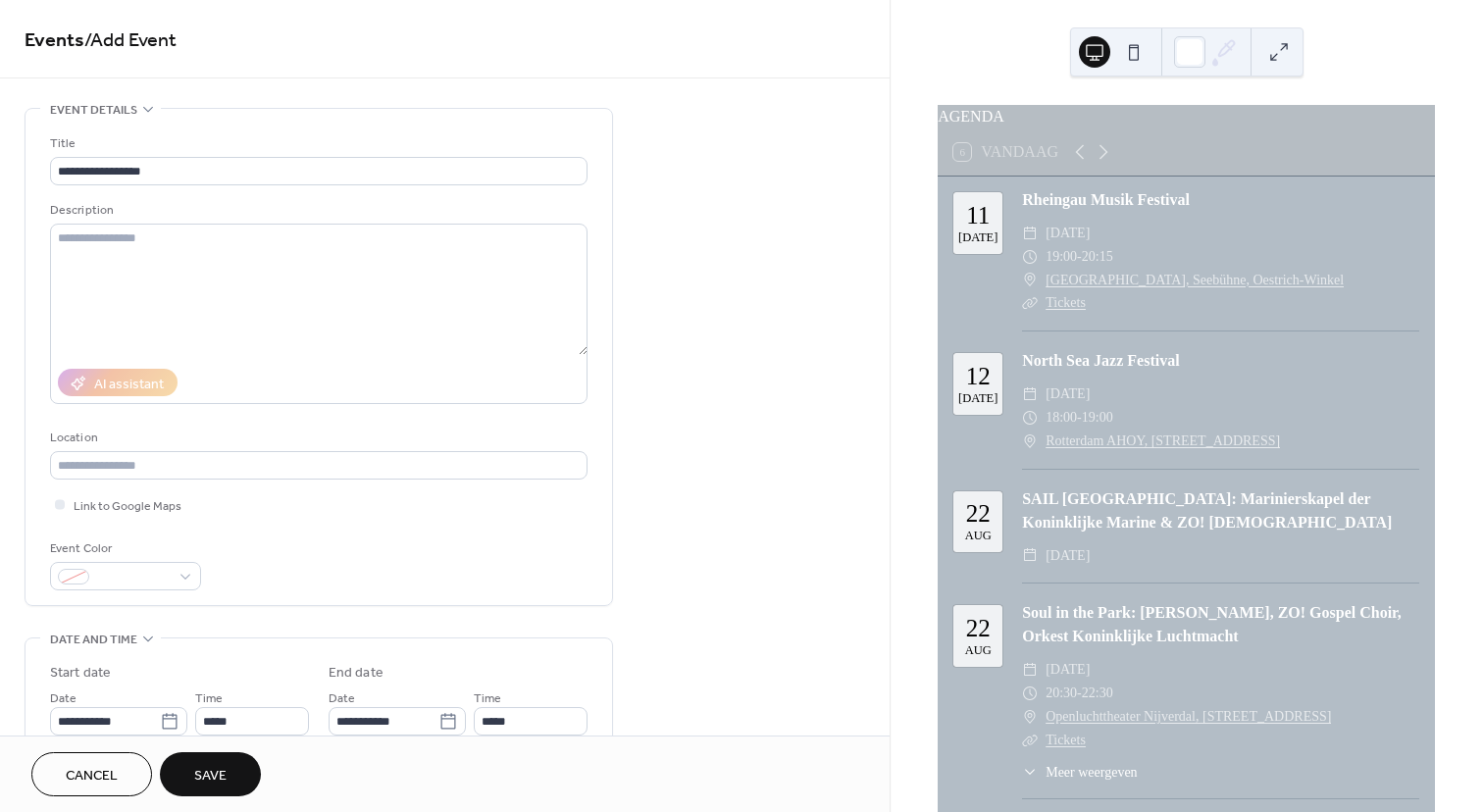 click on "**********" at bounding box center (319, 772) 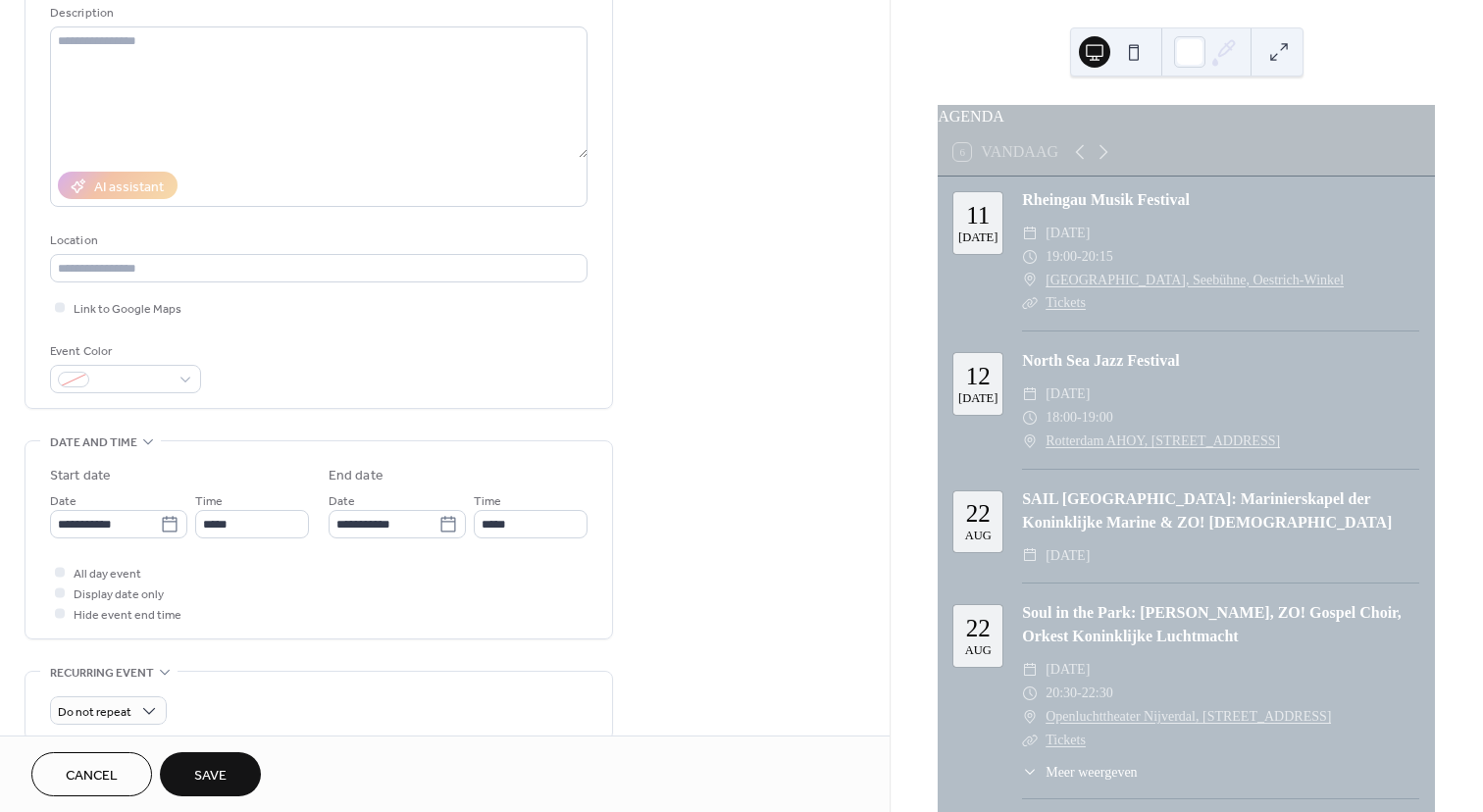 scroll, scrollTop: 204, scrollLeft: 0, axis: vertical 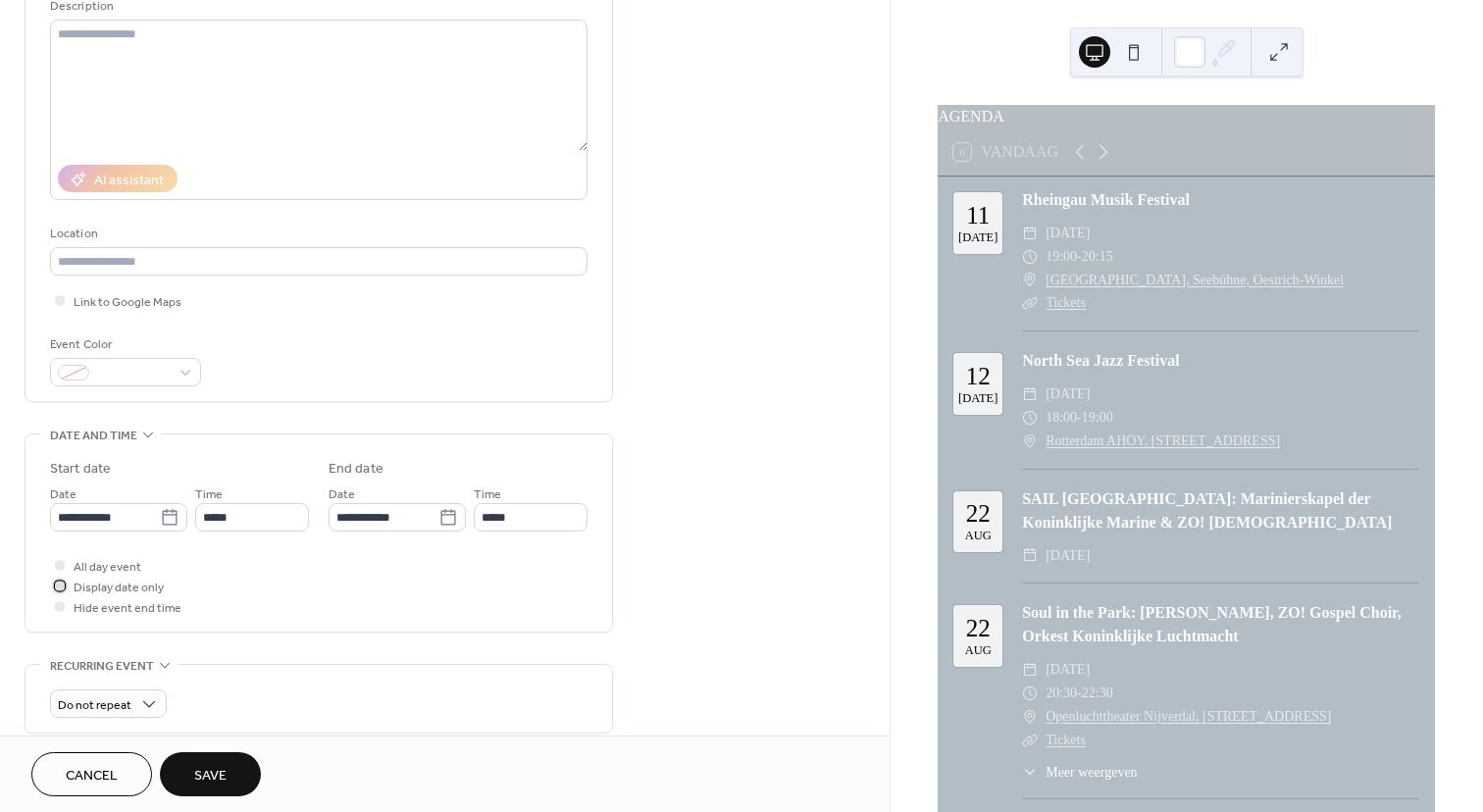 click at bounding box center (60, 585) 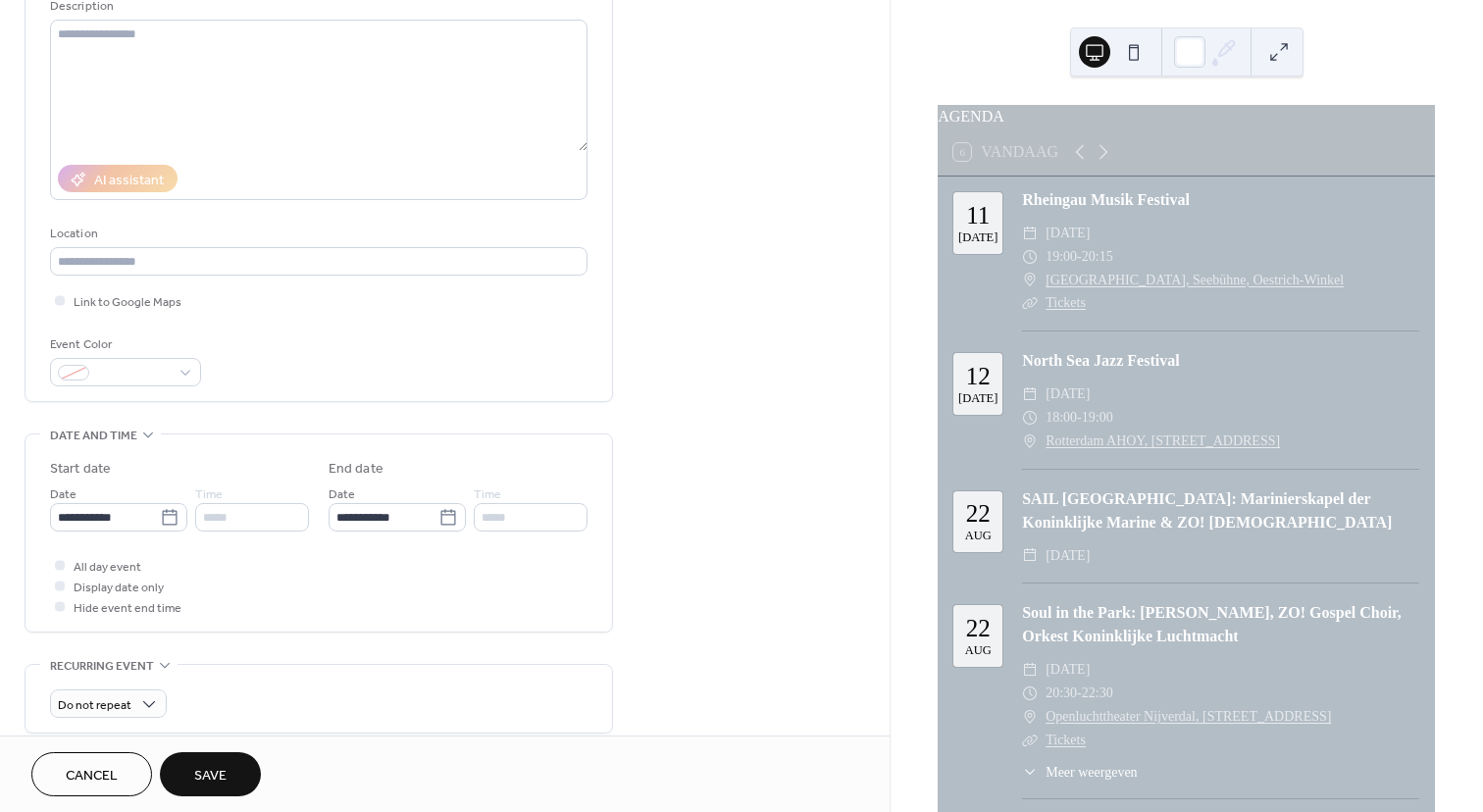 click on "Save" at bounding box center [210, 776] 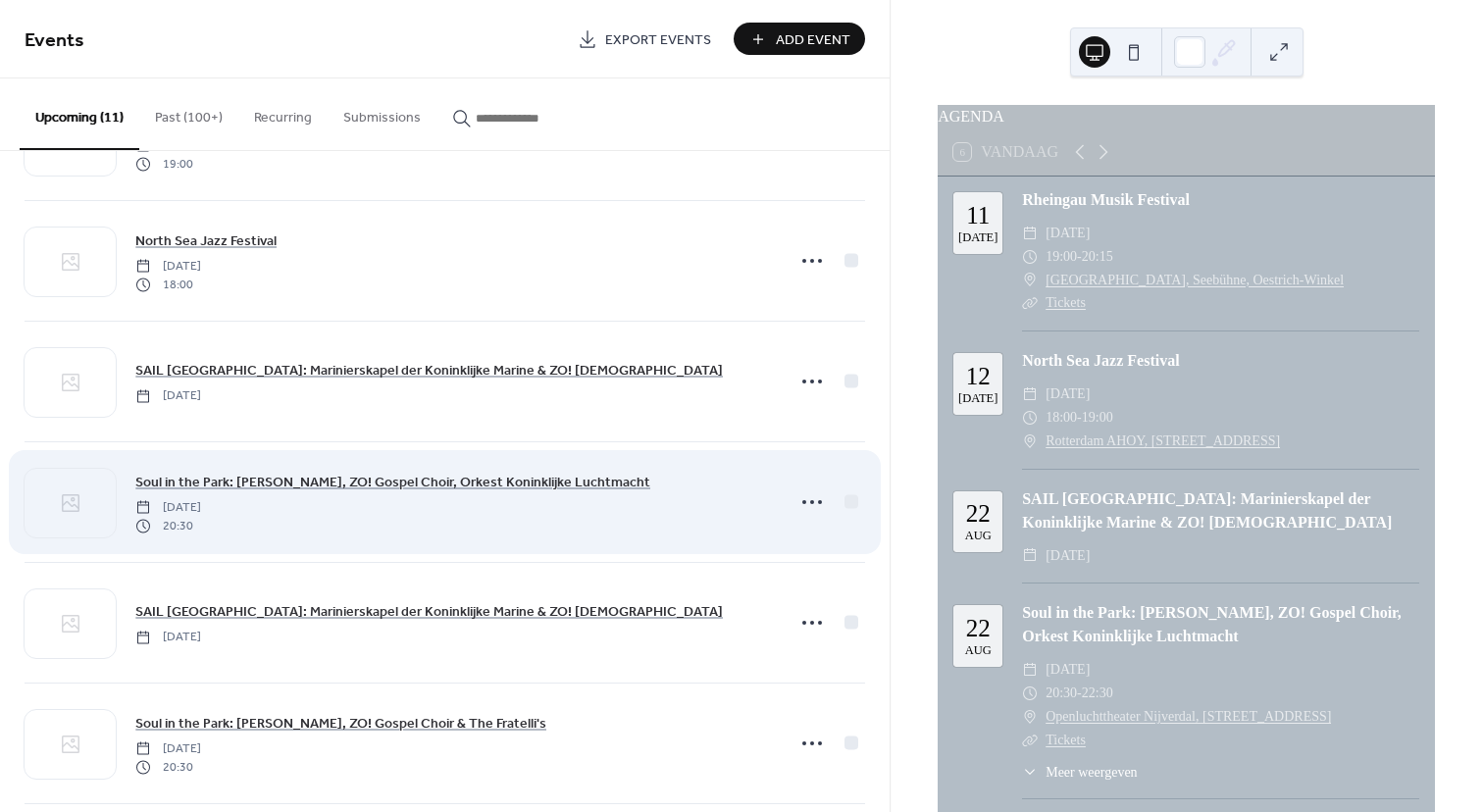scroll, scrollTop: 0, scrollLeft: 0, axis: both 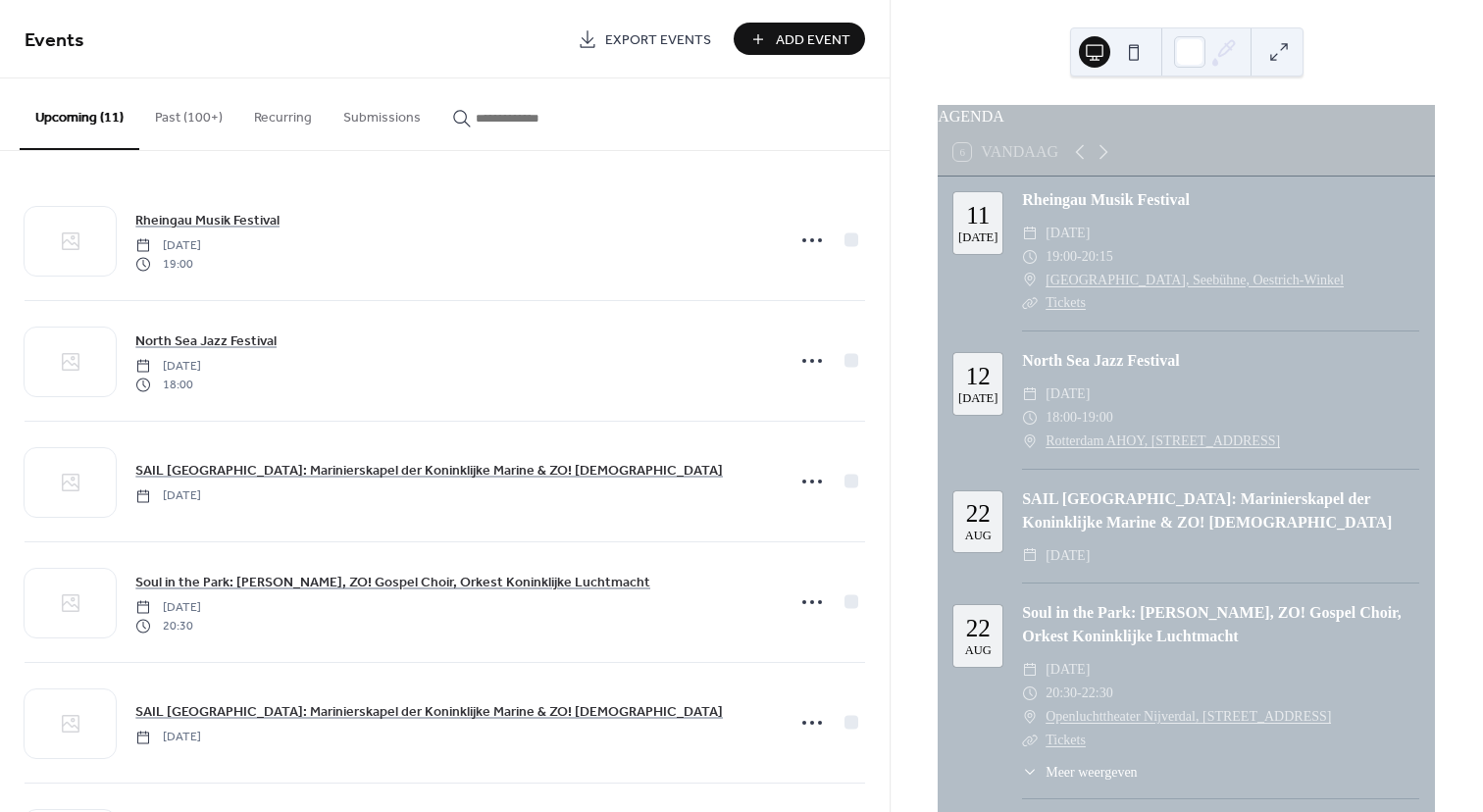click on "Past  (100+)" at bounding box center [188, 113] 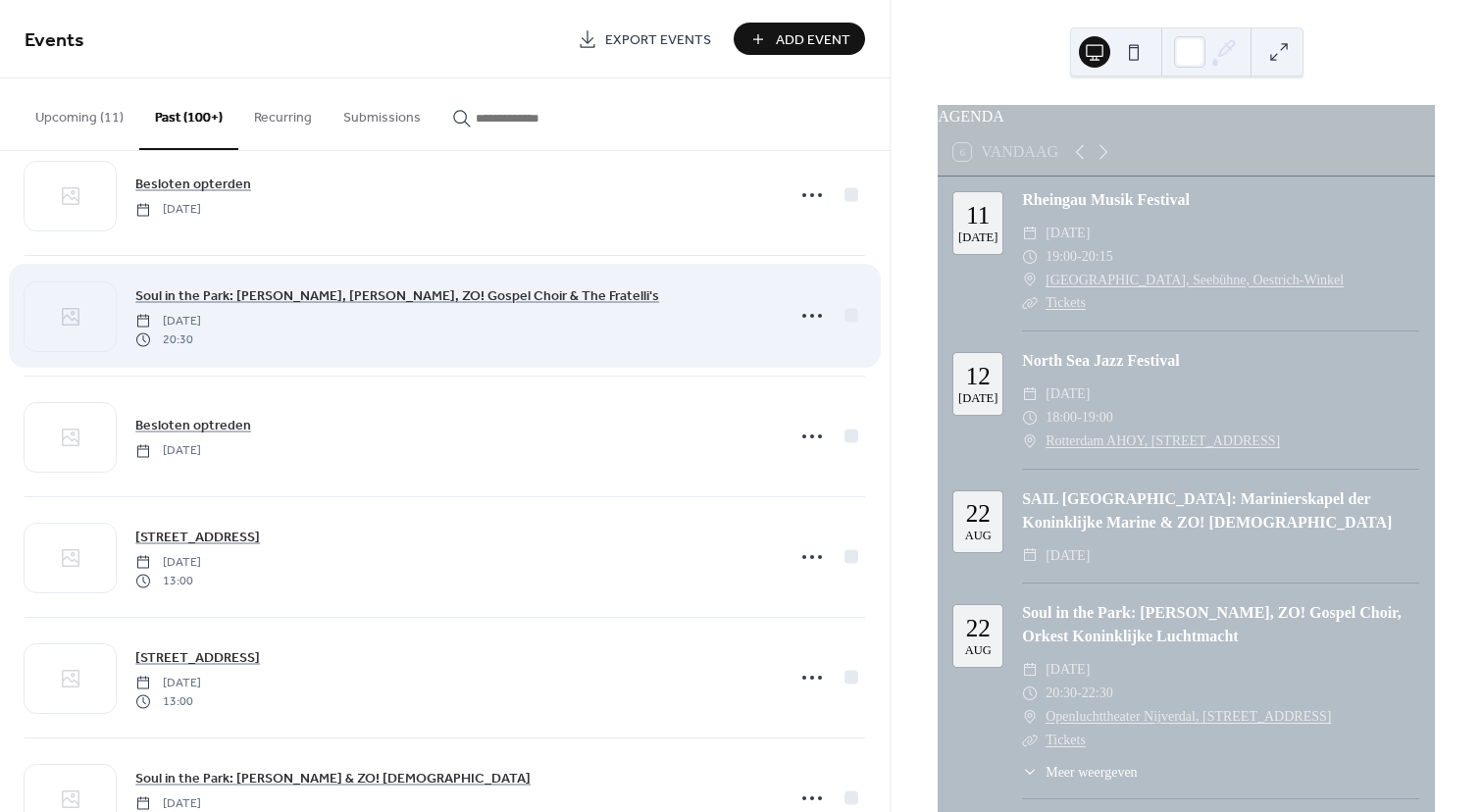 scroll, scrollTop: 142, scrollLeft: 0, axis: vertical 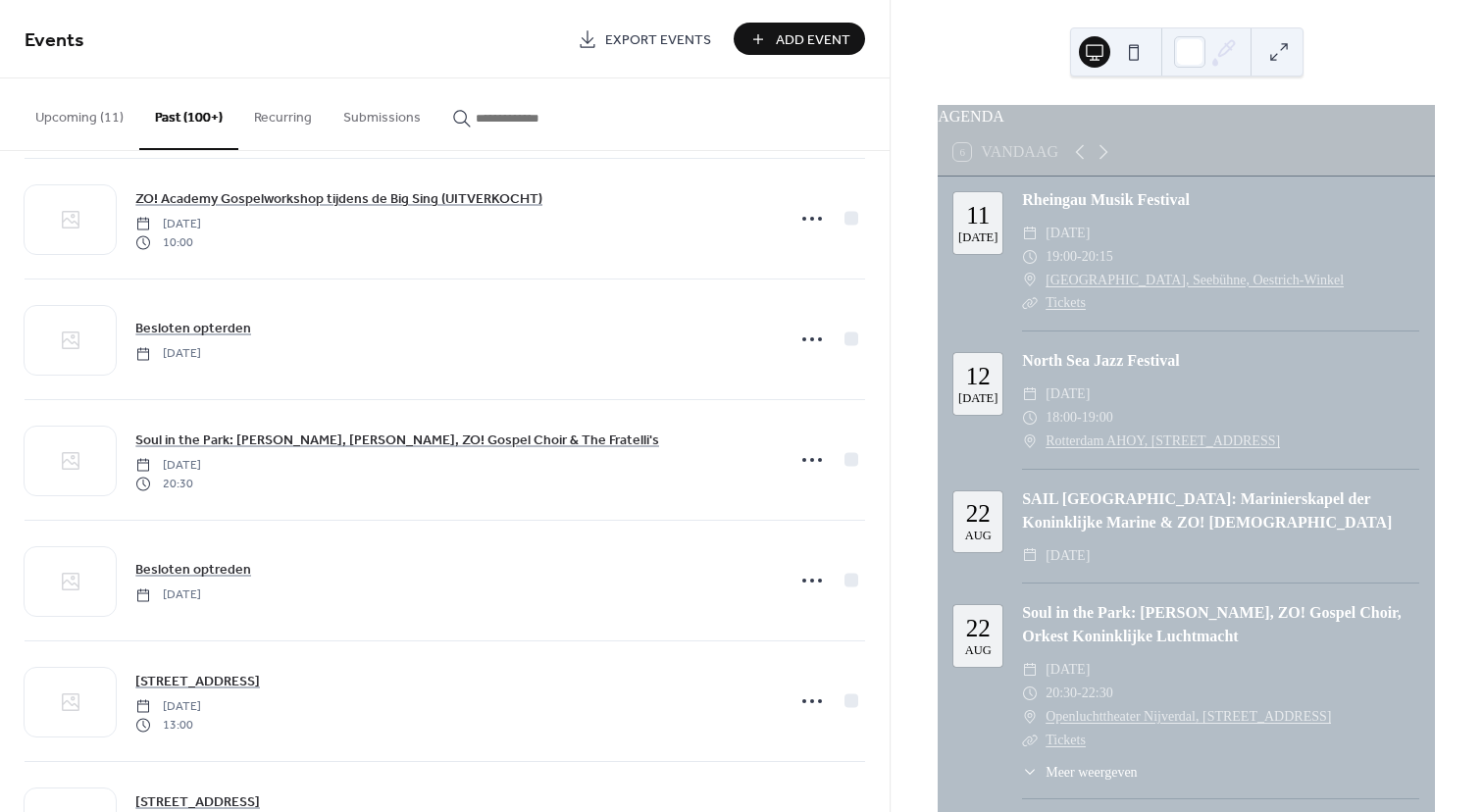 click on "Upcoming  (11)" at bounding box center [79, 113] 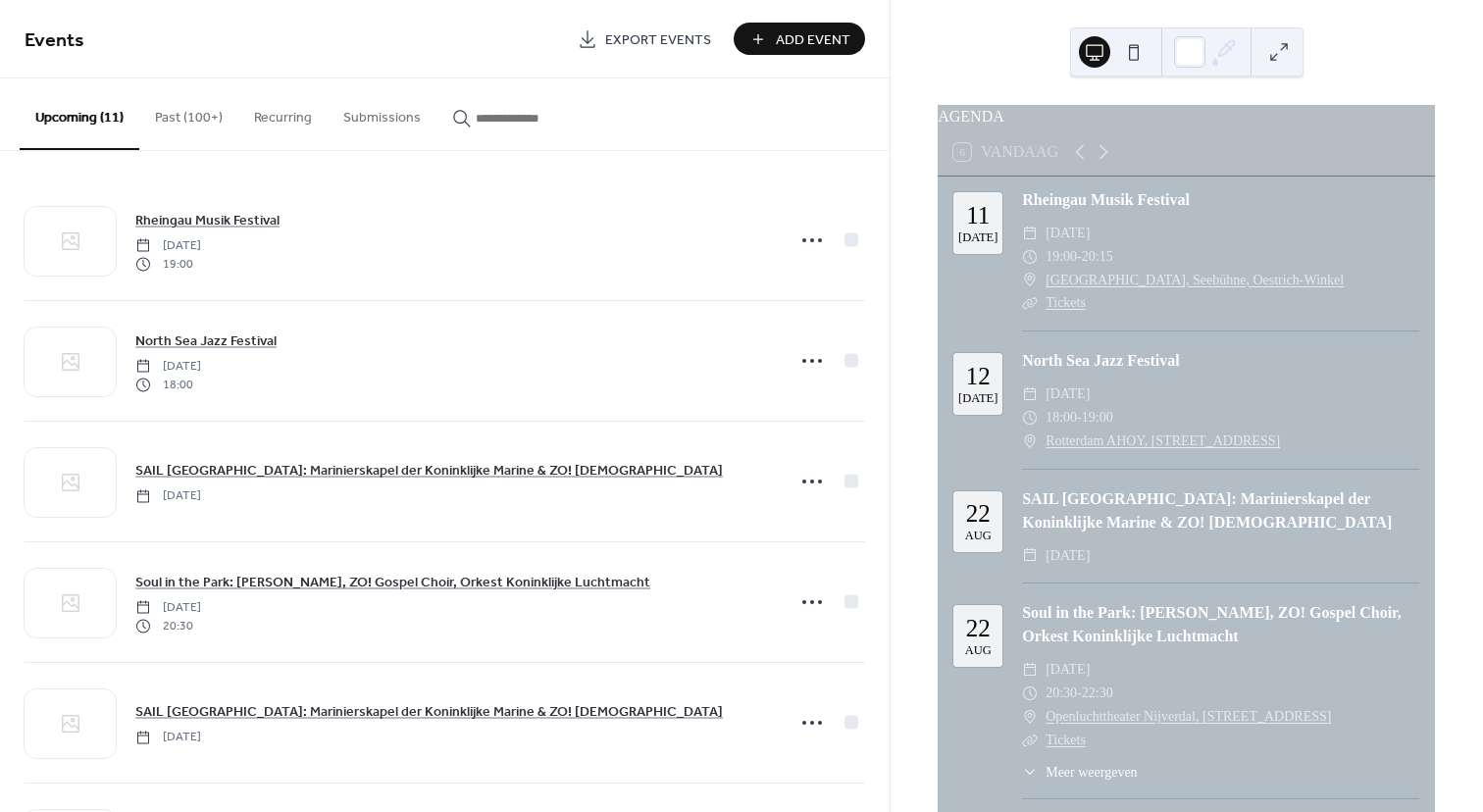 click on "Add Event" at bounding box center [813, 40] 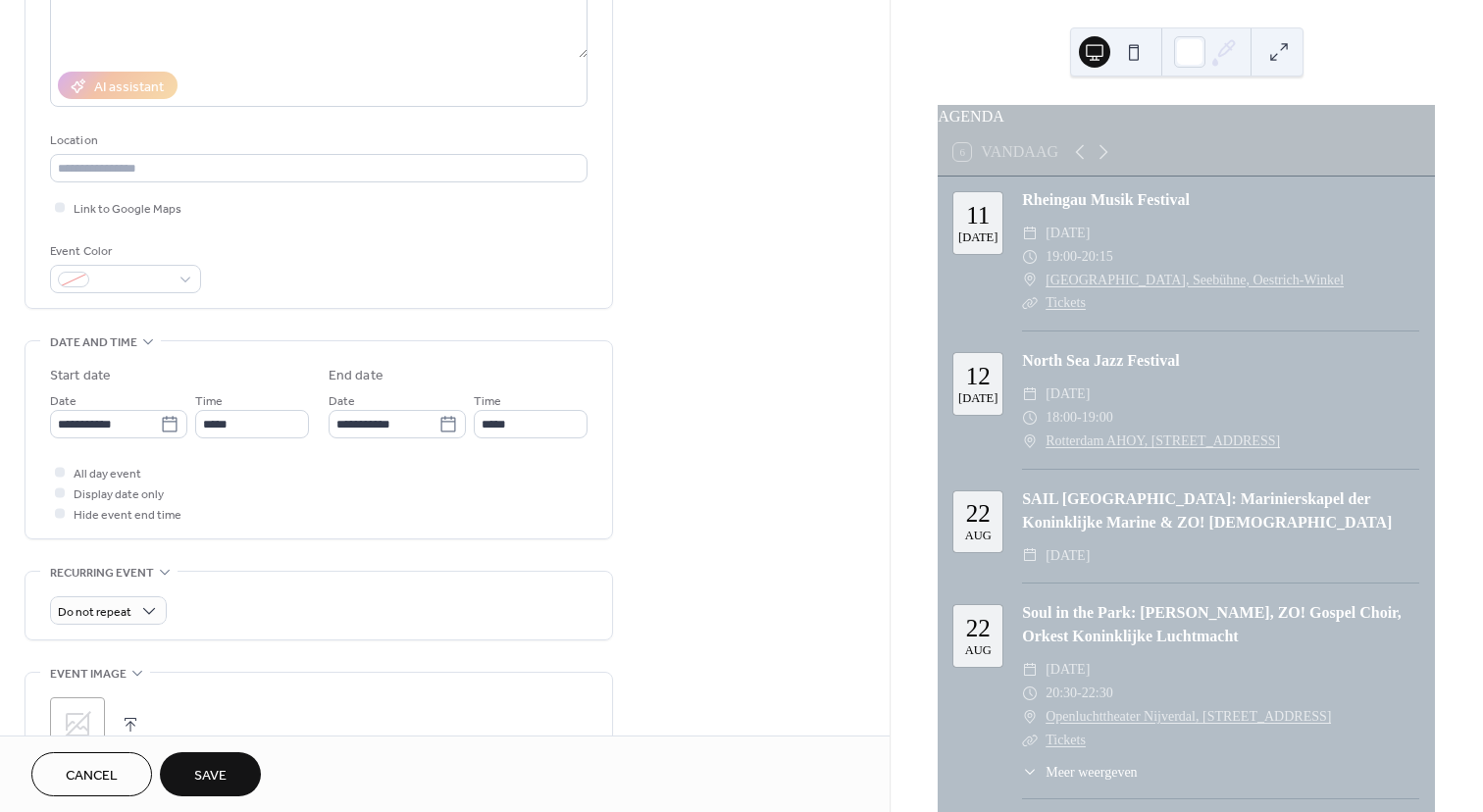 scroll, scrollTop: 299, scrollLeft: 0, axis: vertical 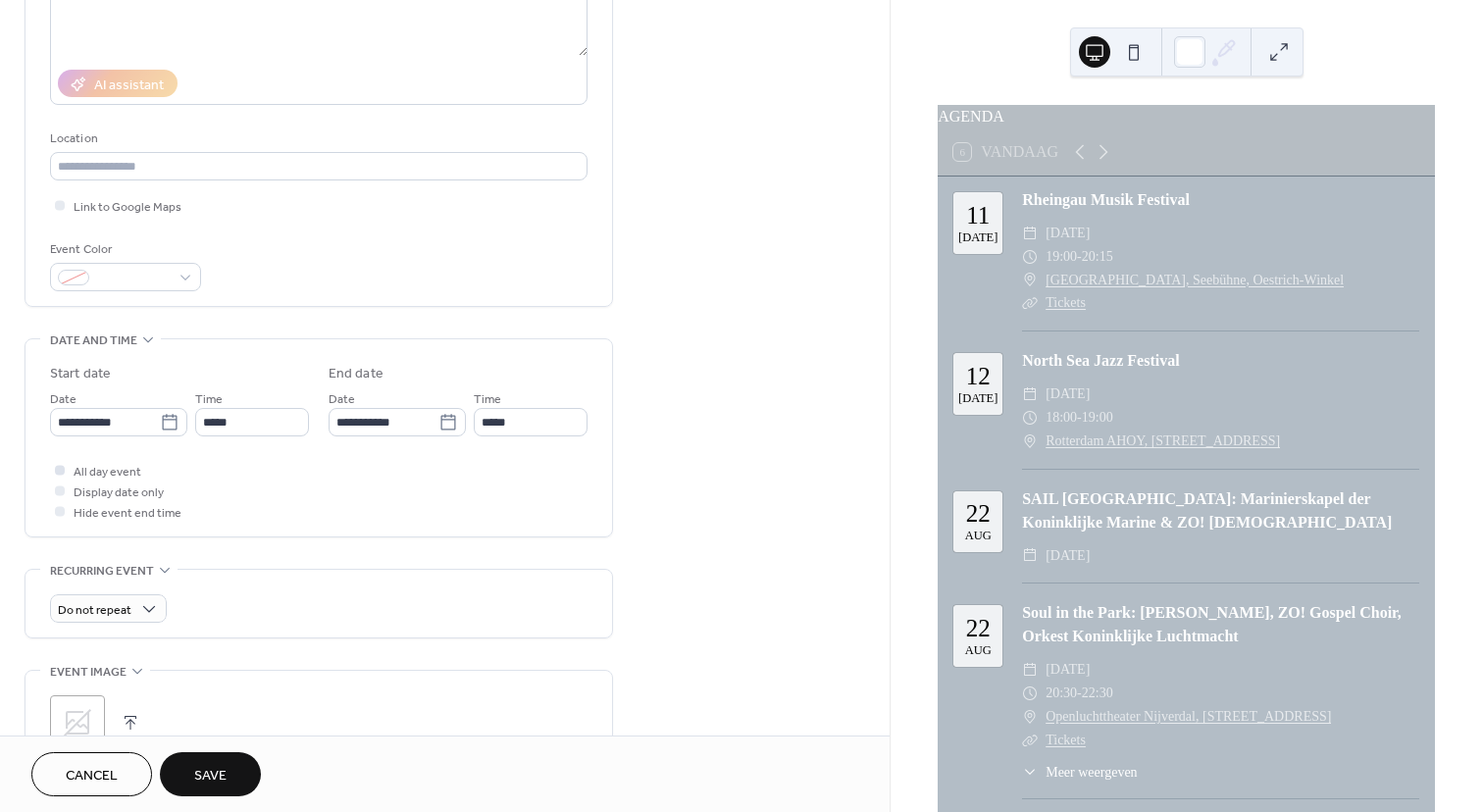 type on "**********" 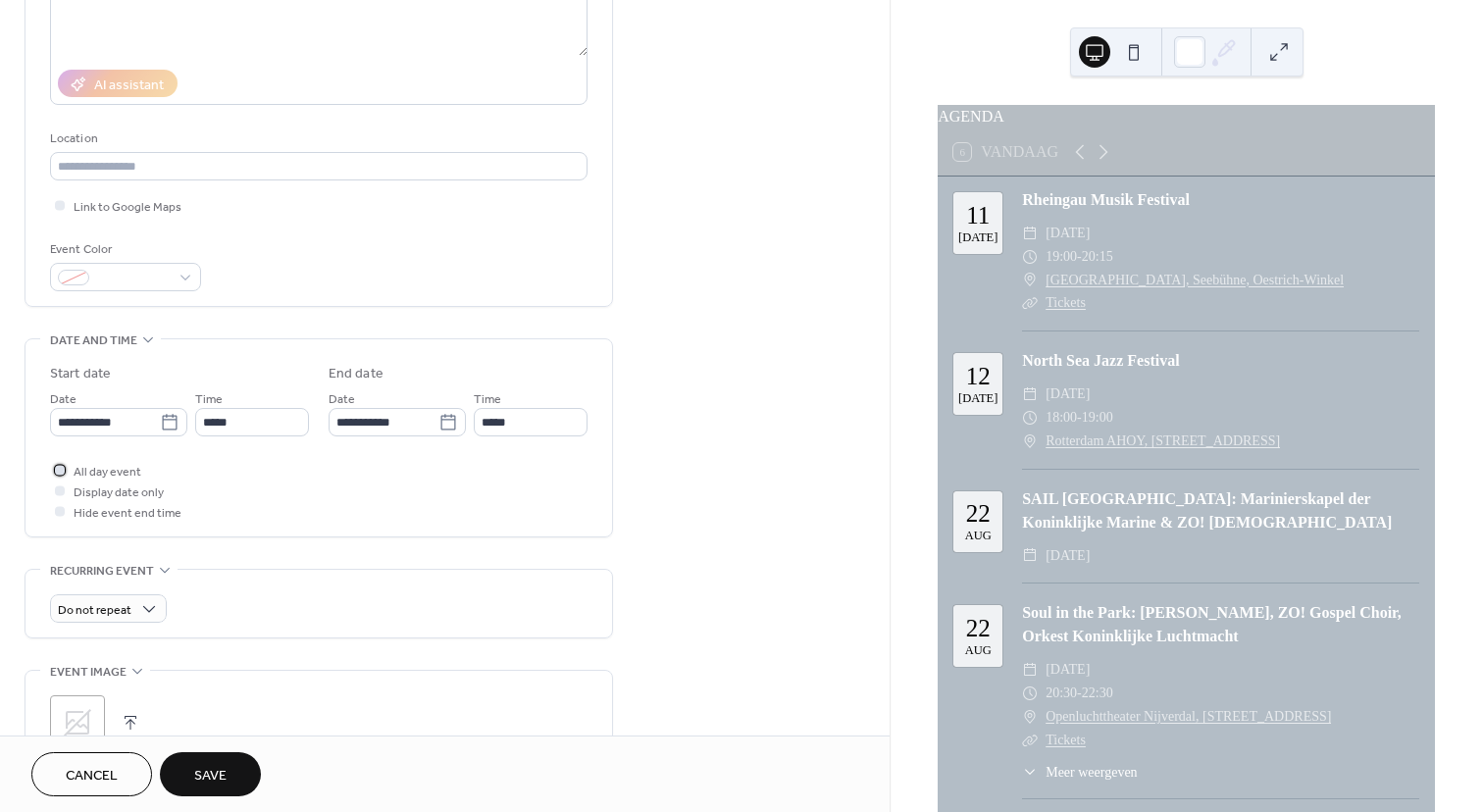 click at bounding box center [60, 470] 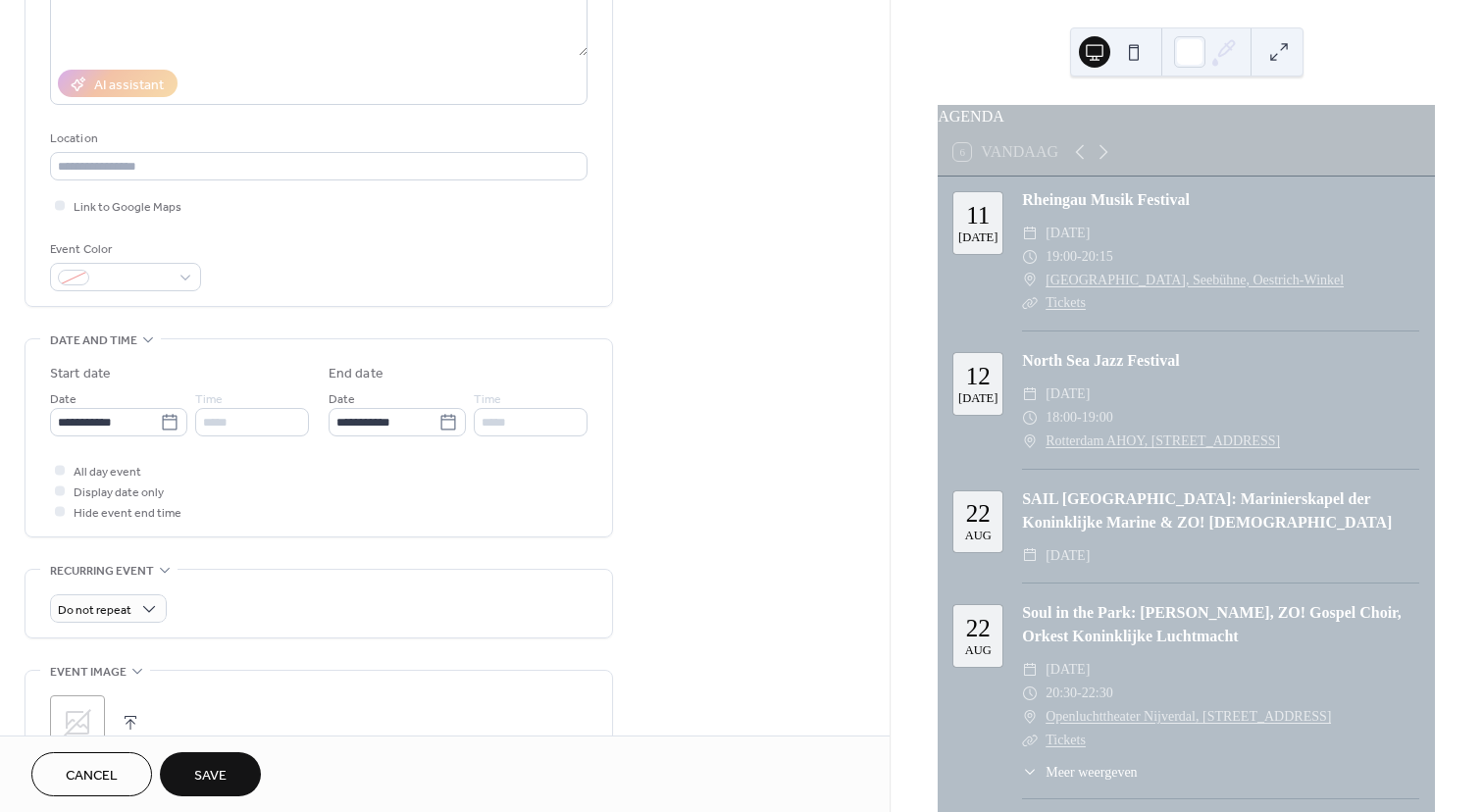 click on "Save" at bounding box center (210, 776) 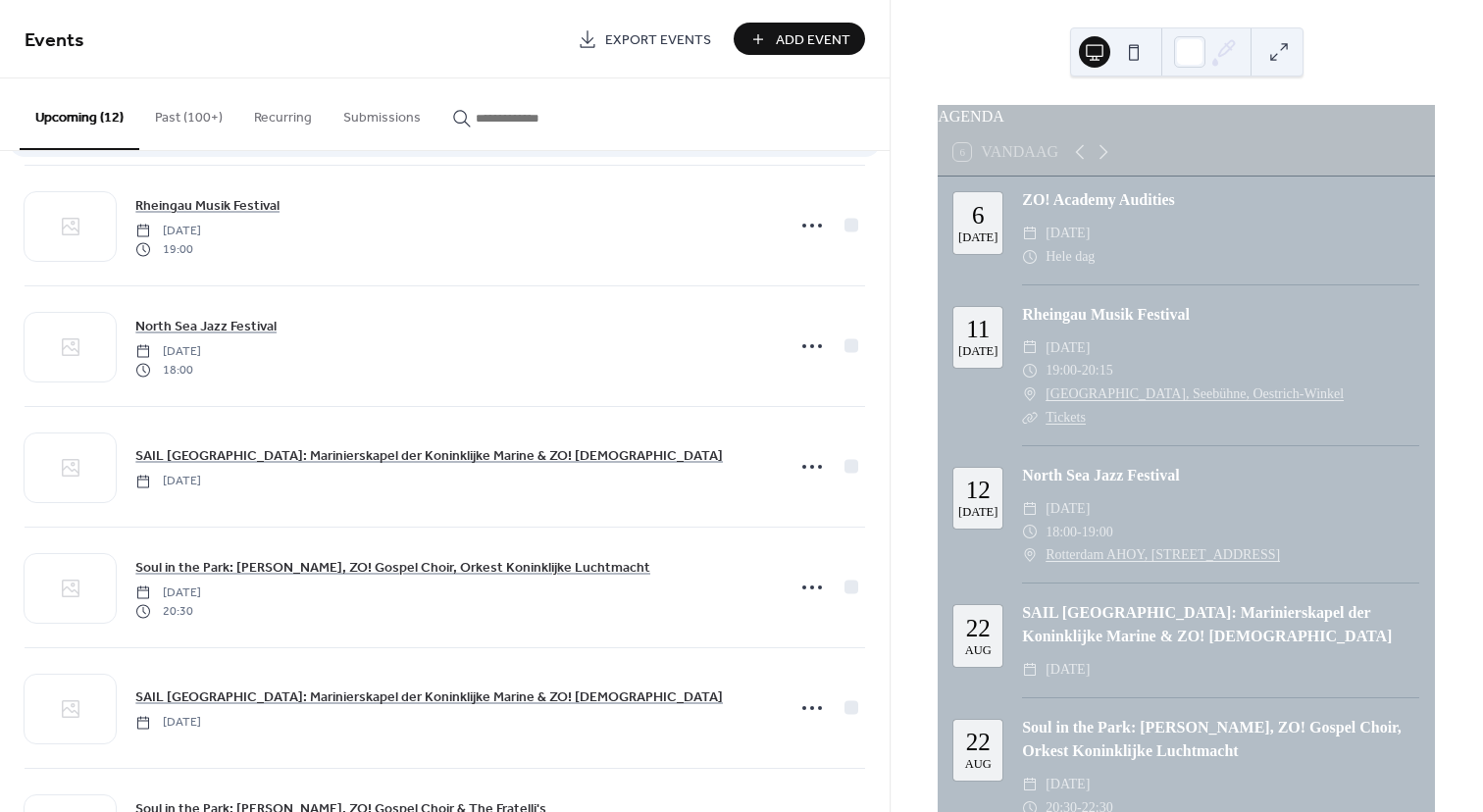 scroll, scrollTop: 66, scrollLeft: 0, axis: vertical 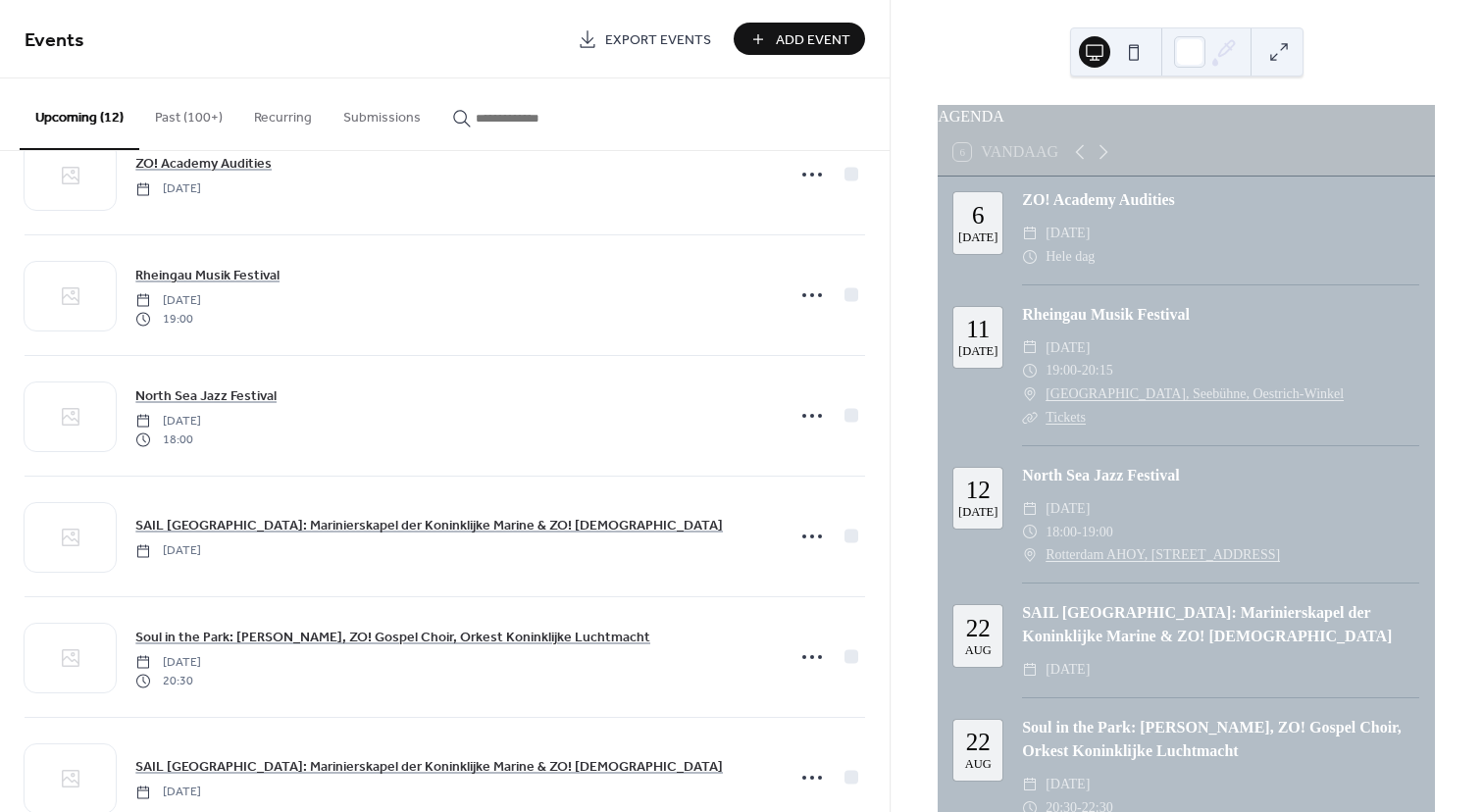 click on "Add Event" at bounding box center (813, 40) 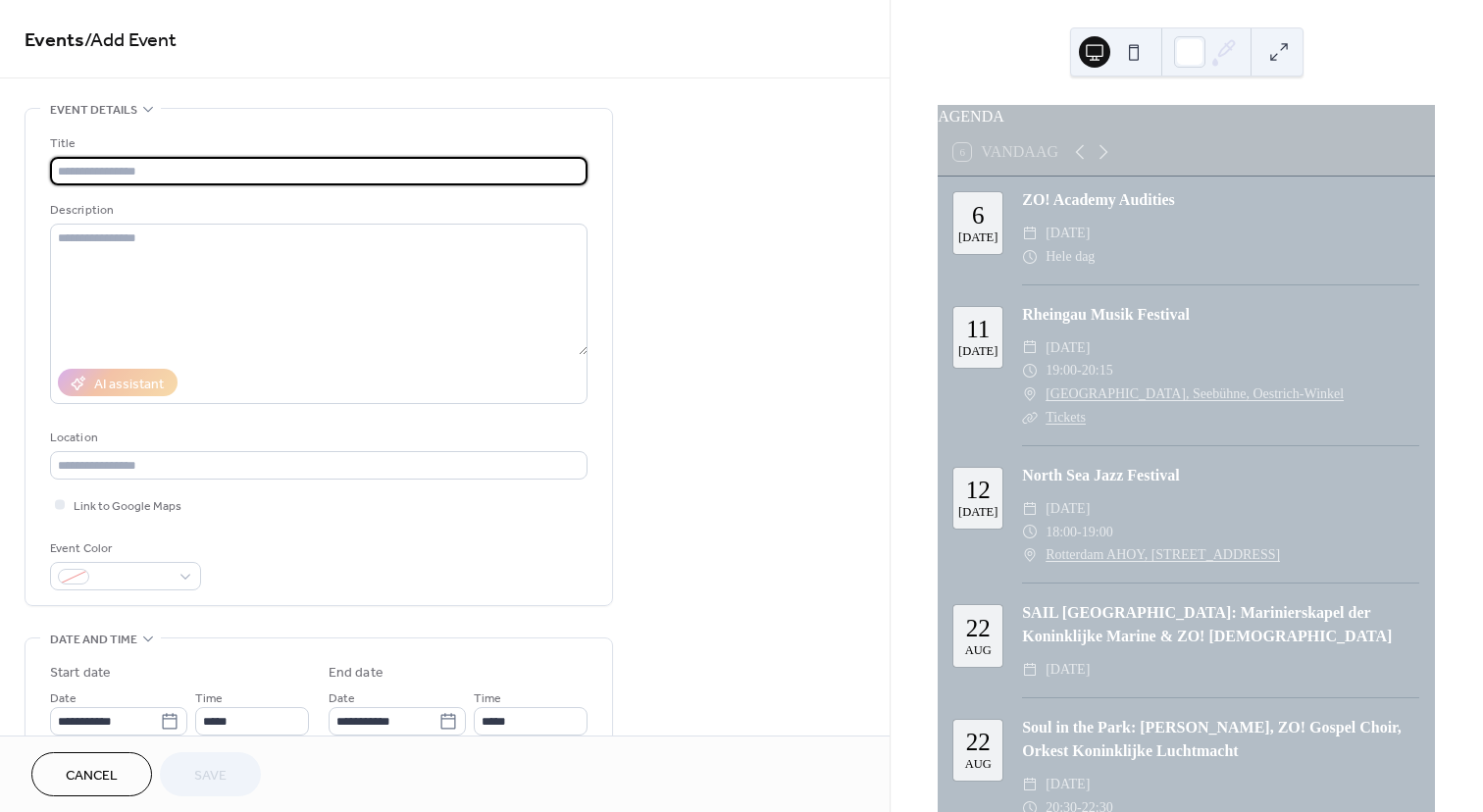 click at bounding box center [319, 171] 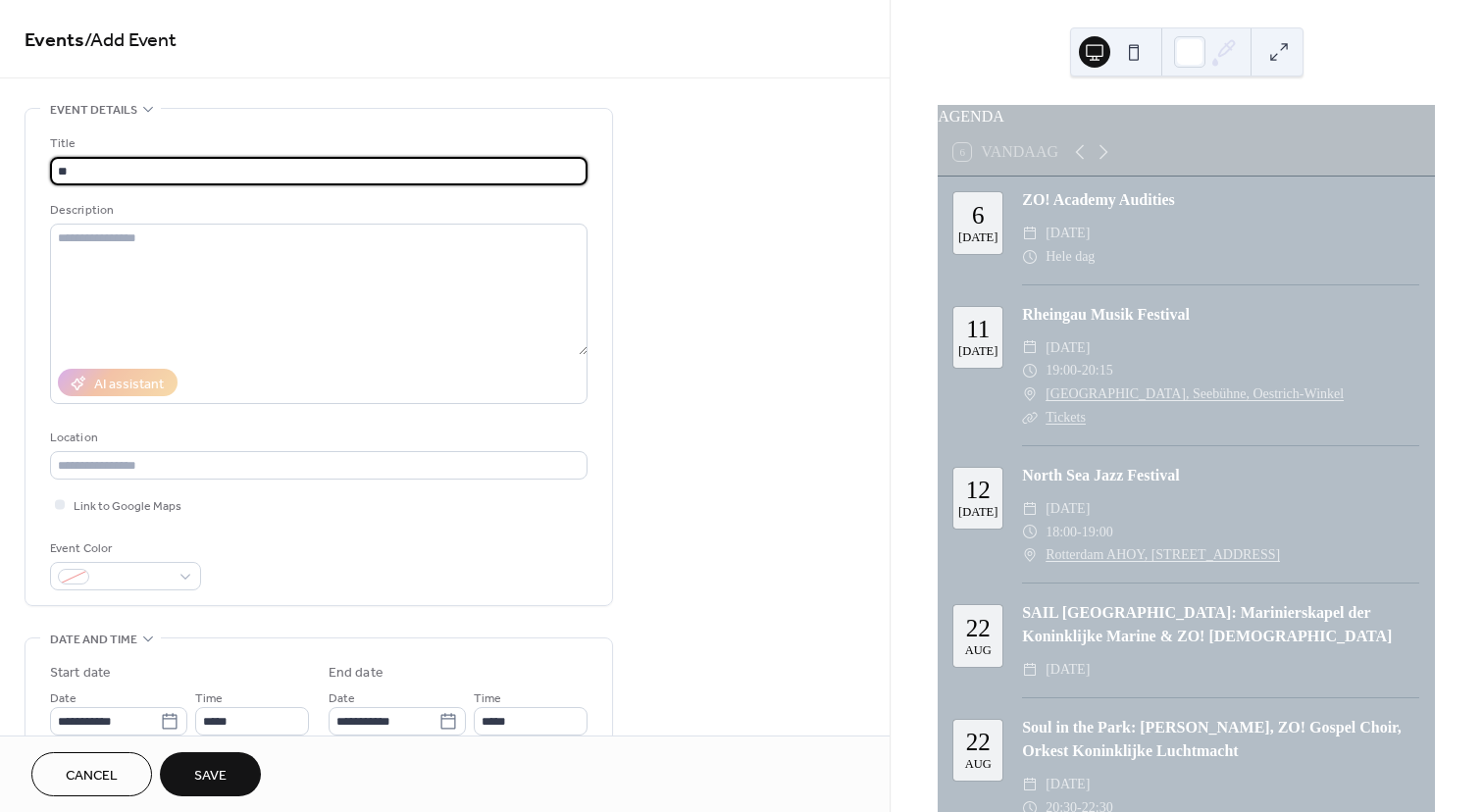 type on "*" 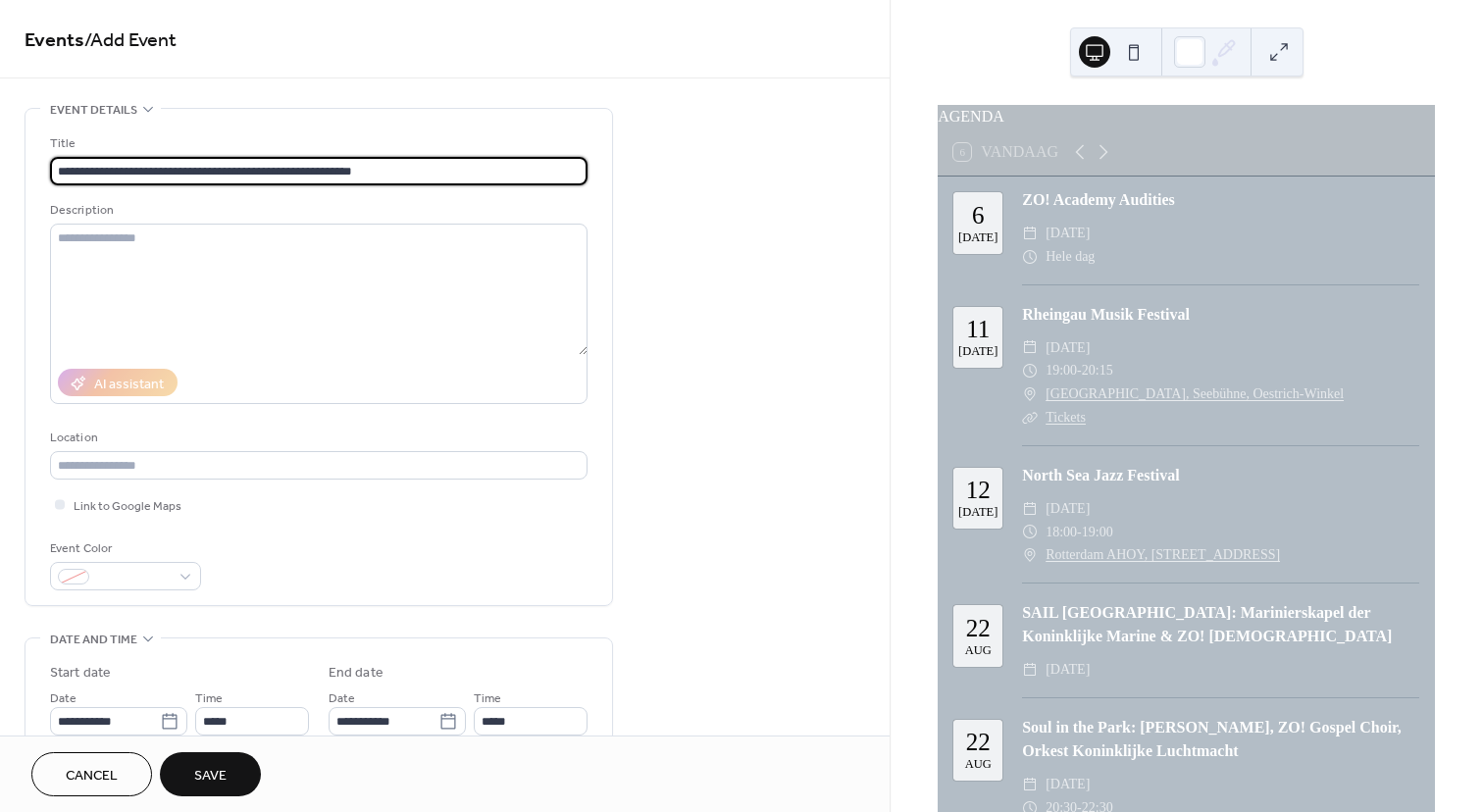 type on "**********" 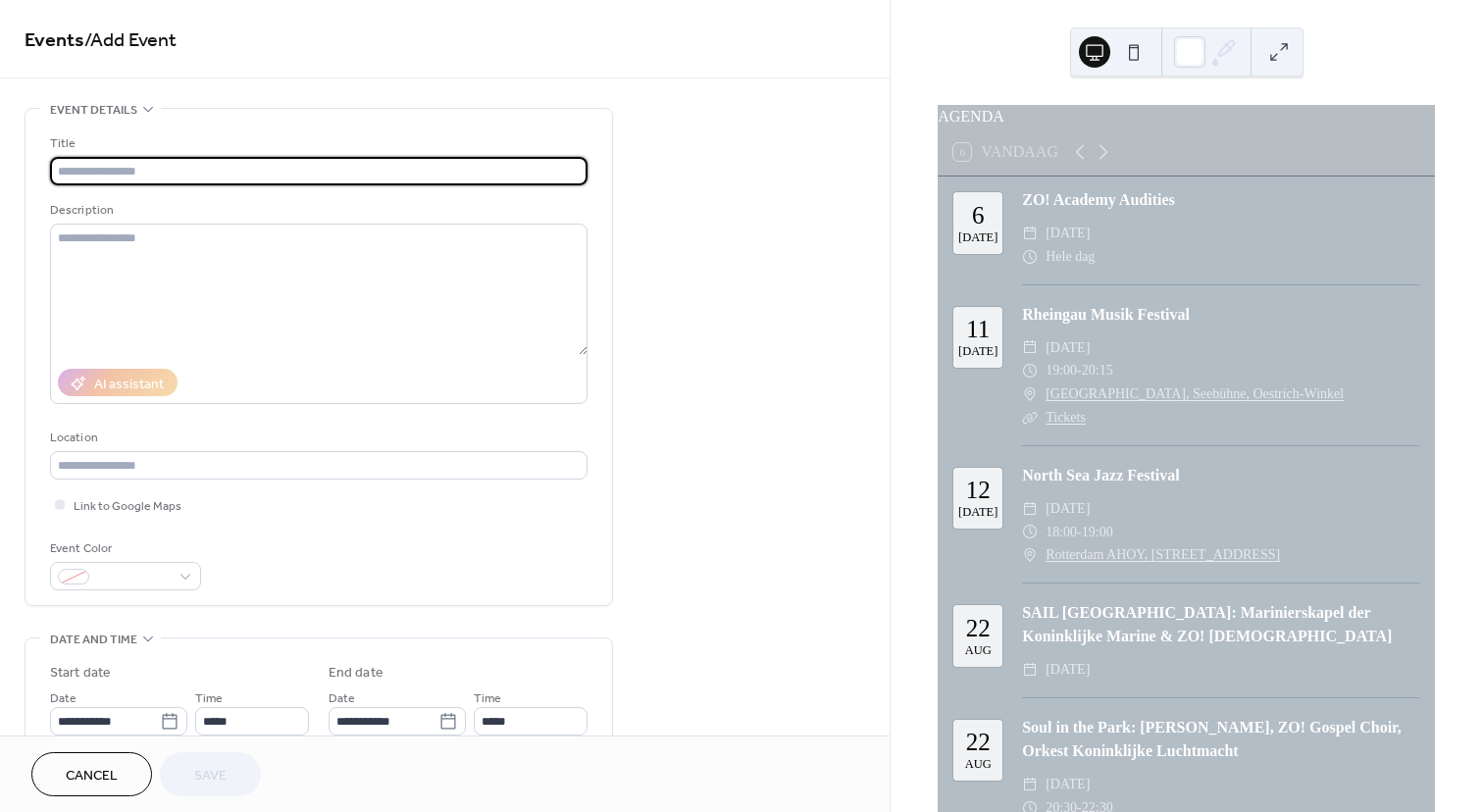 scroll, scrollTop: 0, scrollLeft: 0, axis: both 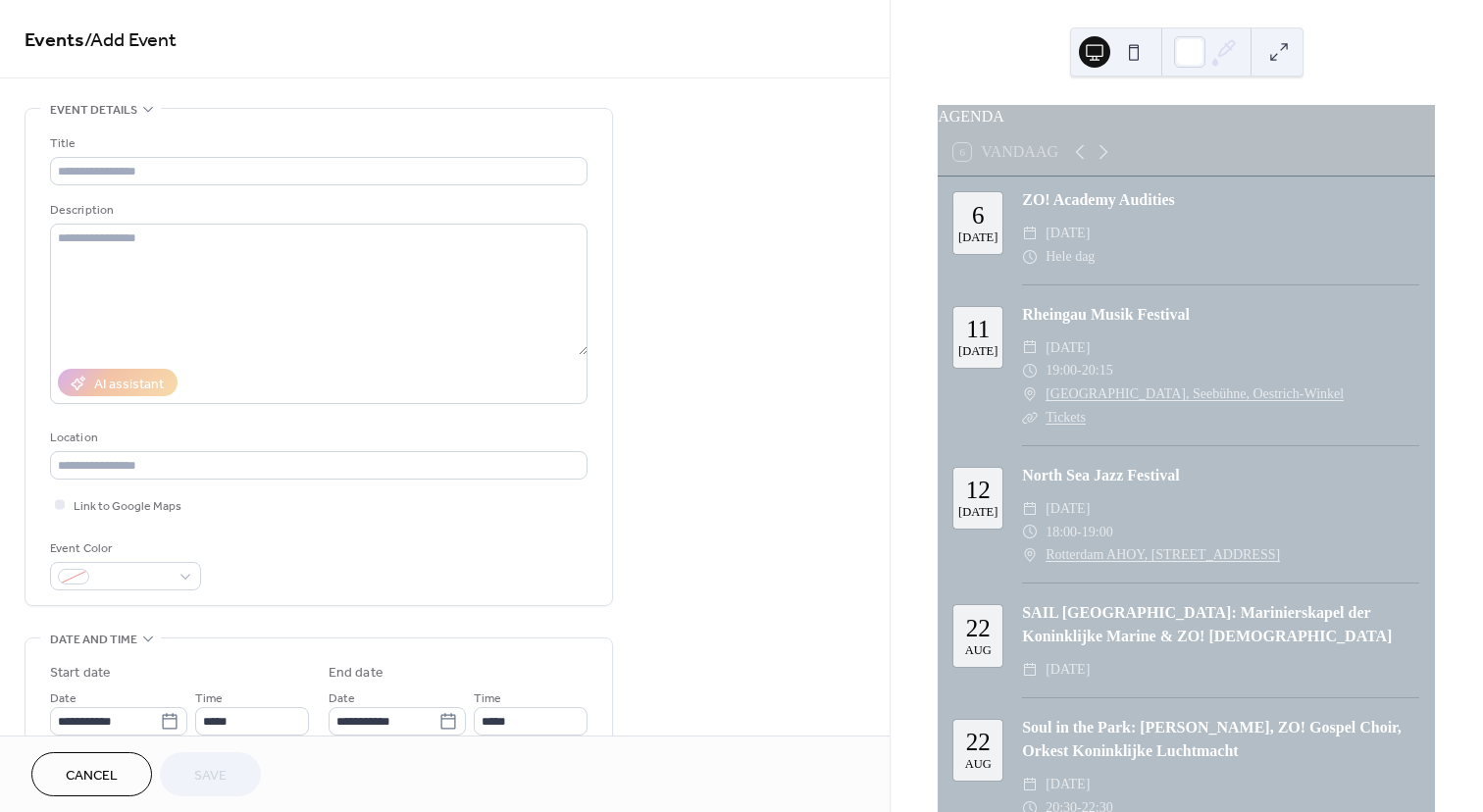 click at bounding box center [1095, 52] 